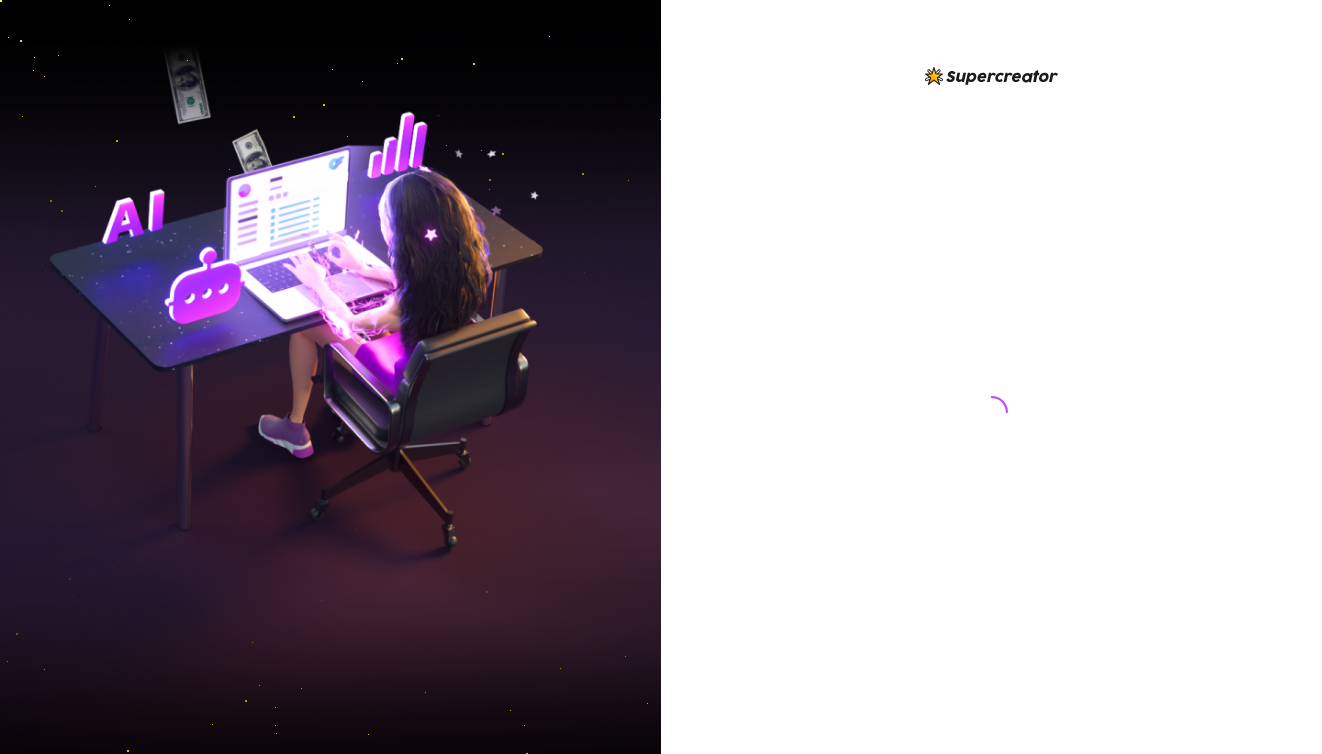 scroll, scrollTop: 0, scrollLeft: 0, axis: both 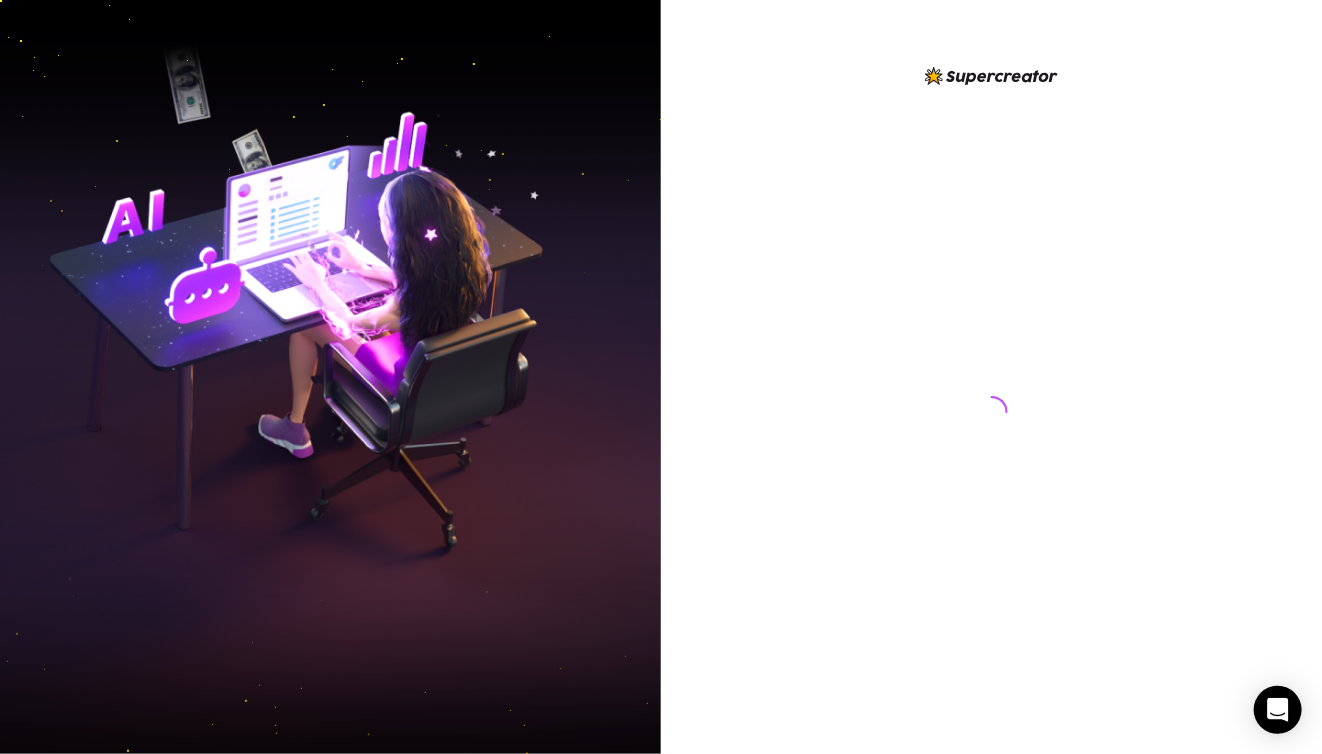 click at bounding box center [991, 377] 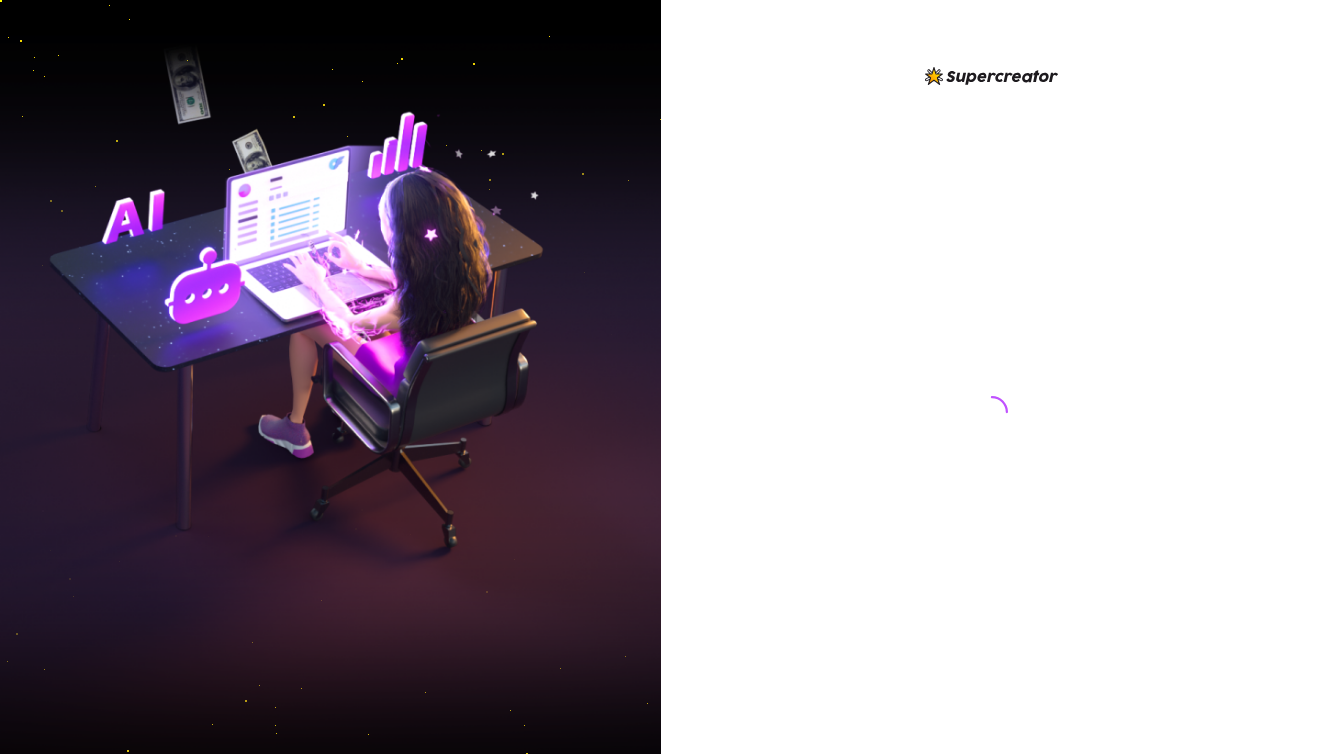scroll, scrollTop: 0, scrollLeft: 0, axis: both 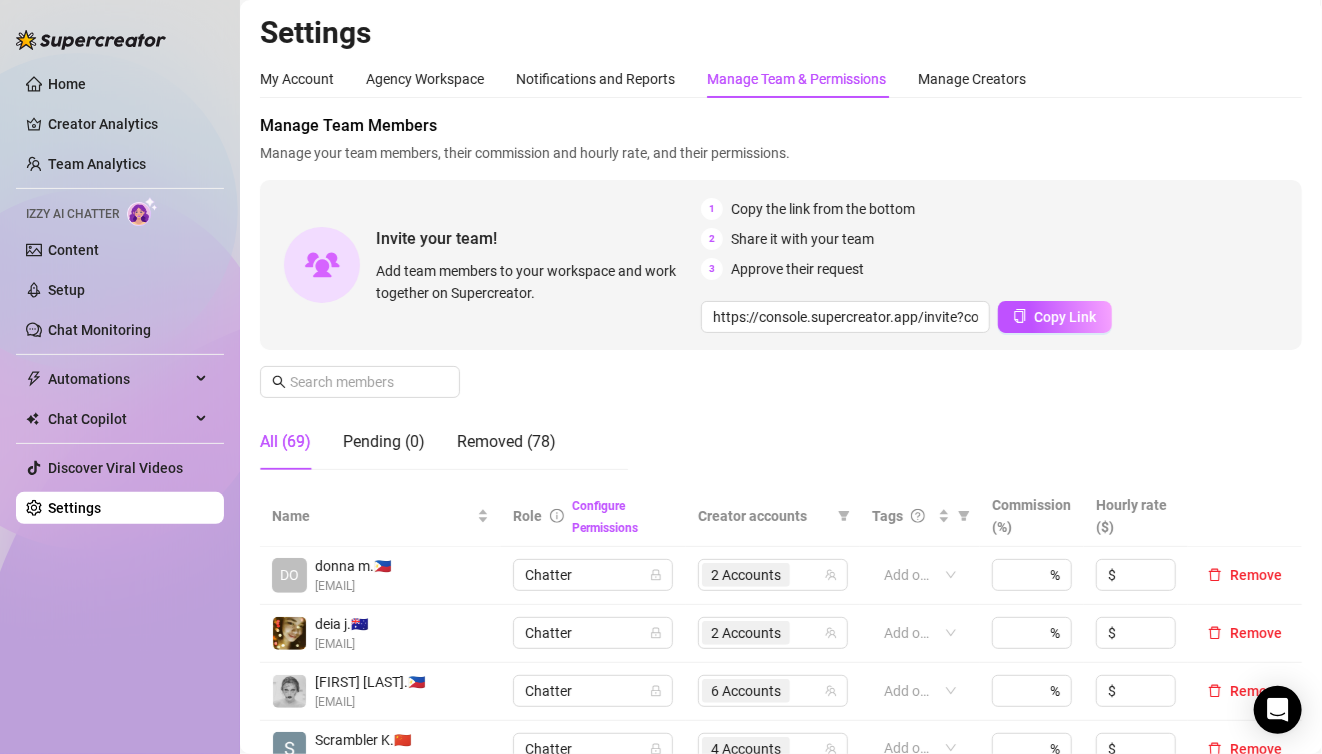 click on "My Account Agency Workspace Notifications and Reports Manage Team & Permissions Manage Creators Profile image Your profile isn’t public, only team members can view it. Change Your Personal Details Your details aren’t public, only team members can view them. Rose [FIRST] [LAST] @[EMAIL] Update Change Password Choose a strong password to keep your account secure. Forgot password? New Password Change Manage Team Members Manage your team members, their commission and hourly rate, and their permissions. Invite your team! Add team members to your workspace and work together on Supercreator. 1 Copy the link from the bottom 2 Share it with your team 3 Approve their request https://console.supercreator.app/invite?code=fibzx3jJrgPbWdJEkEN3sg7x35T2&workspace=222 Mgmt Copy Link All (69) Pending (0) Removed (78) Name Role Configure Permissions Creator accounts Tags Commission (%) Hourly rate ($) DO [FIRST] [LAST]. 🇵🇭 [EMAIL] Chatter 2 Accounts &nbsp;&nbsp;&nbsp; Add or enter new % $ Remove [FIRST] [LAST]." at bounding box center [781, 895] 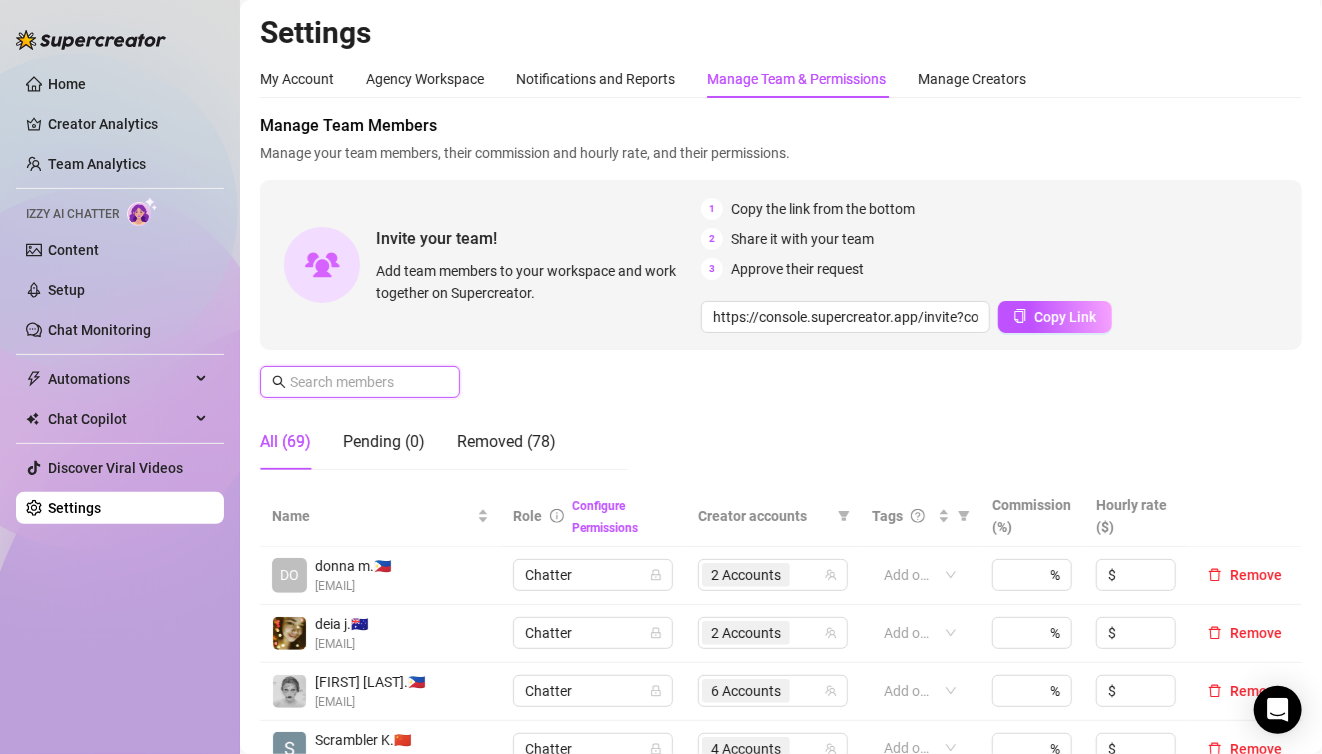 click at bounding box center (361, 382) 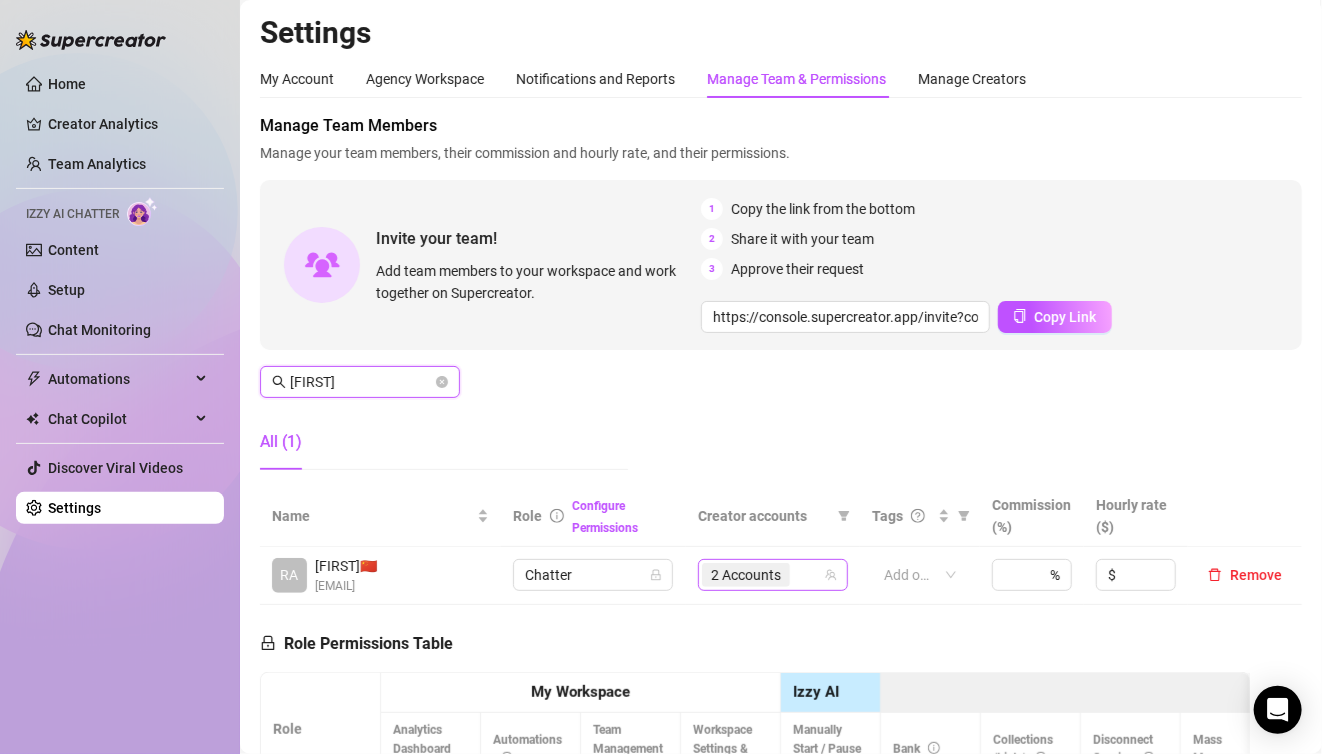 click on "2 Accounts" at bounding box center [746, 575] 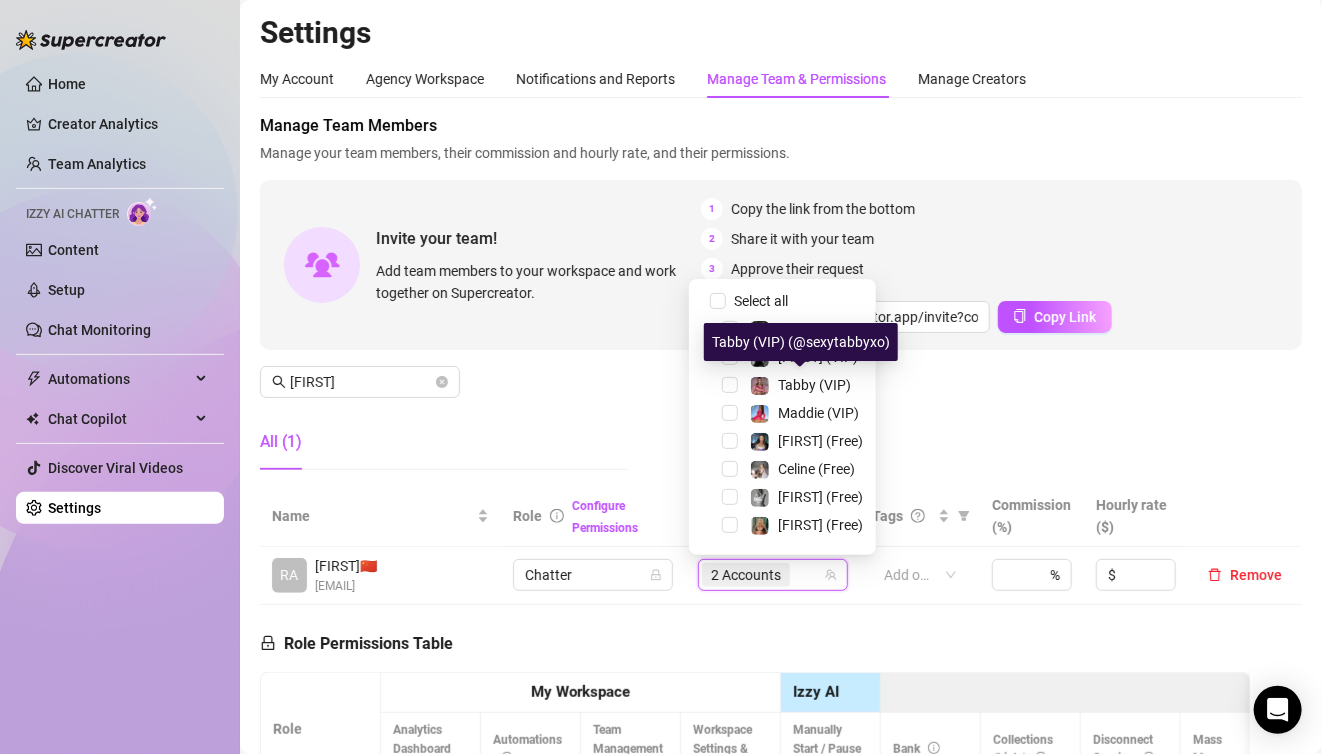 click on "Tabby (VIP) (@sexytabbyxo)" at bounding box center (801, 342) 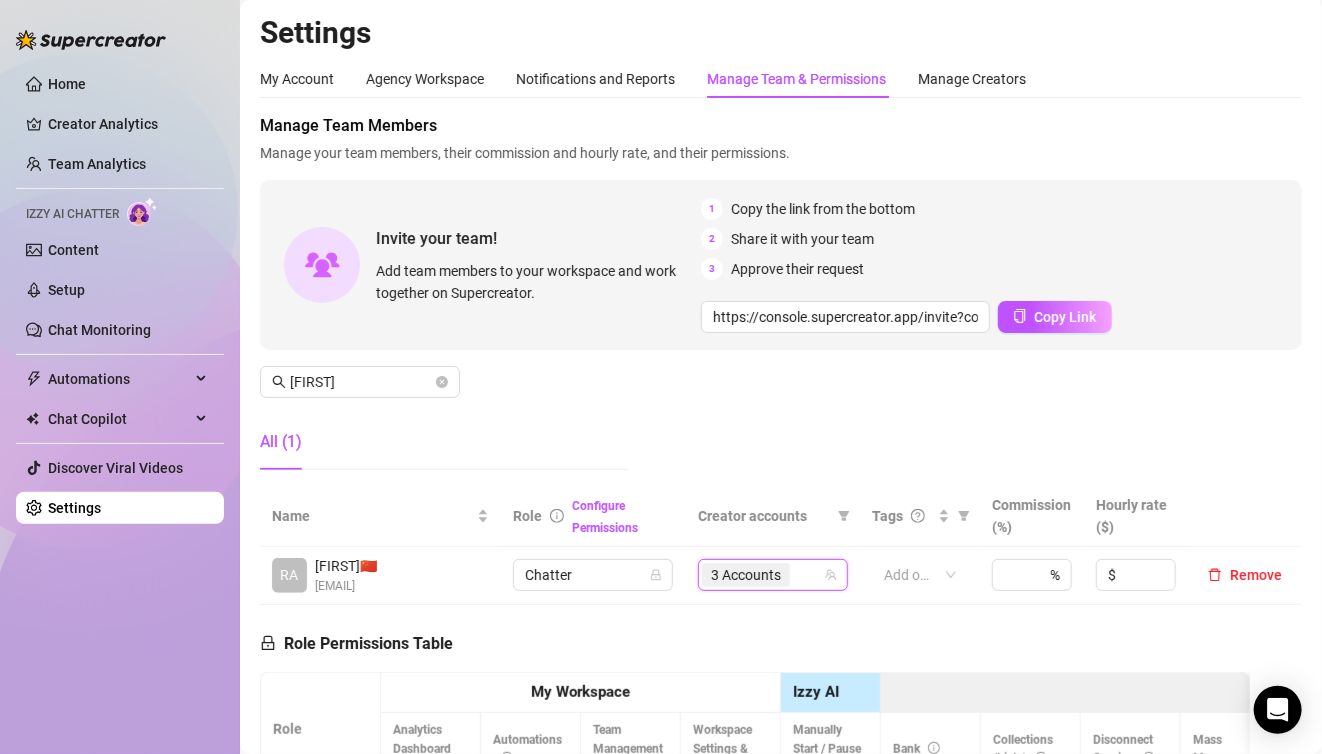 click on "3 Accounts" at bounding box center (746, 575) 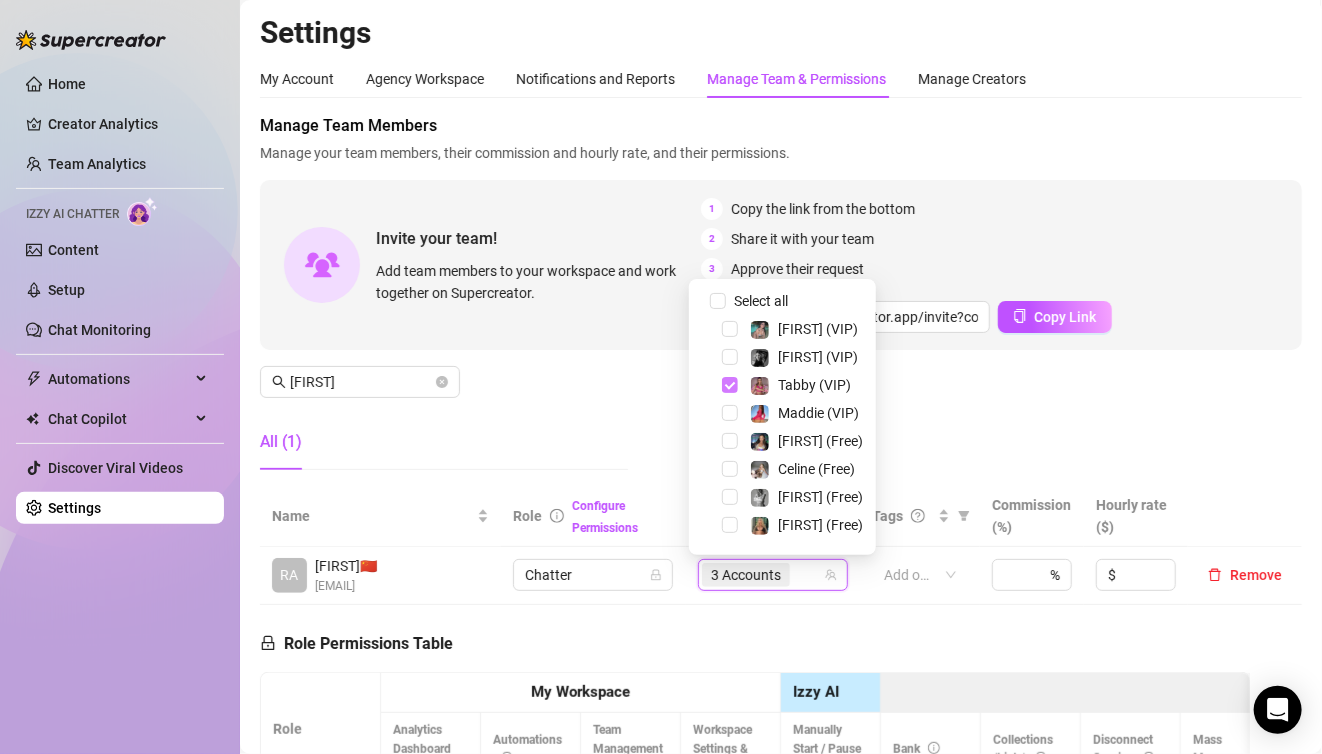 click at bounding box center (730, 385) 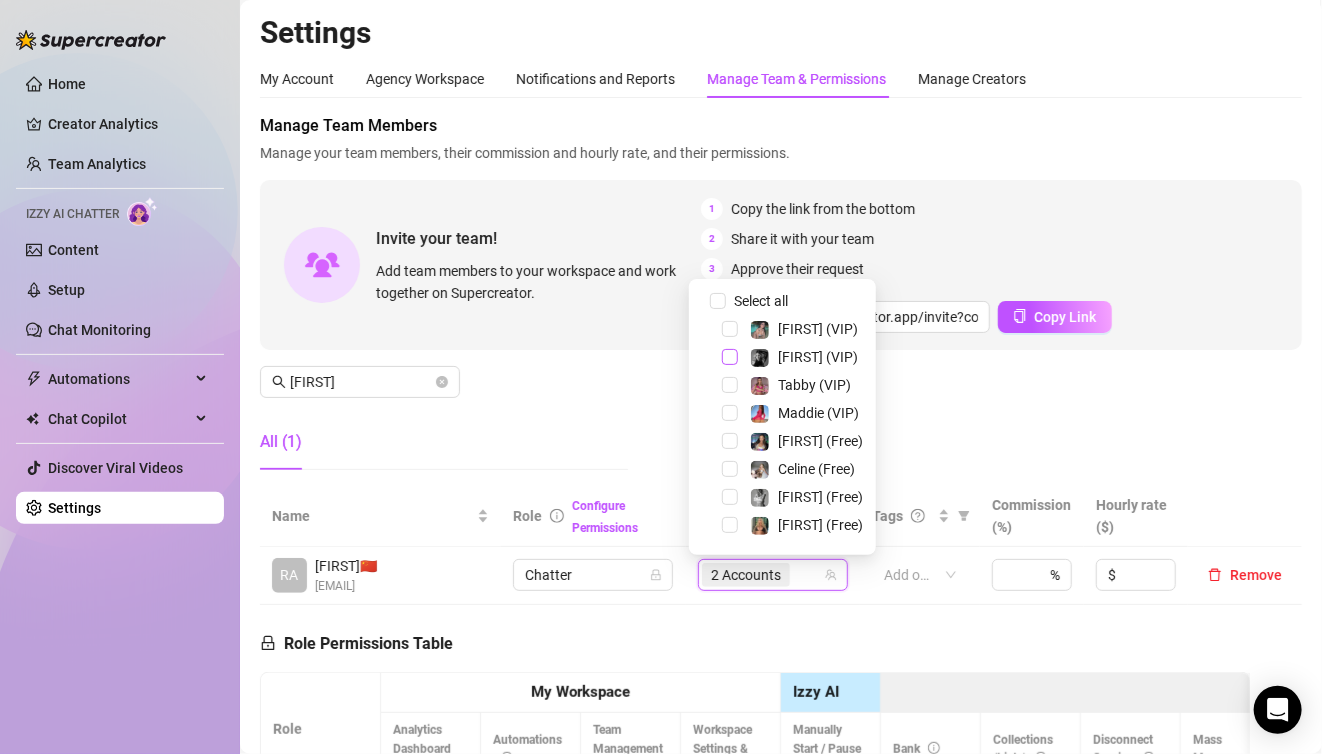 click at bounding box center [730, 357] 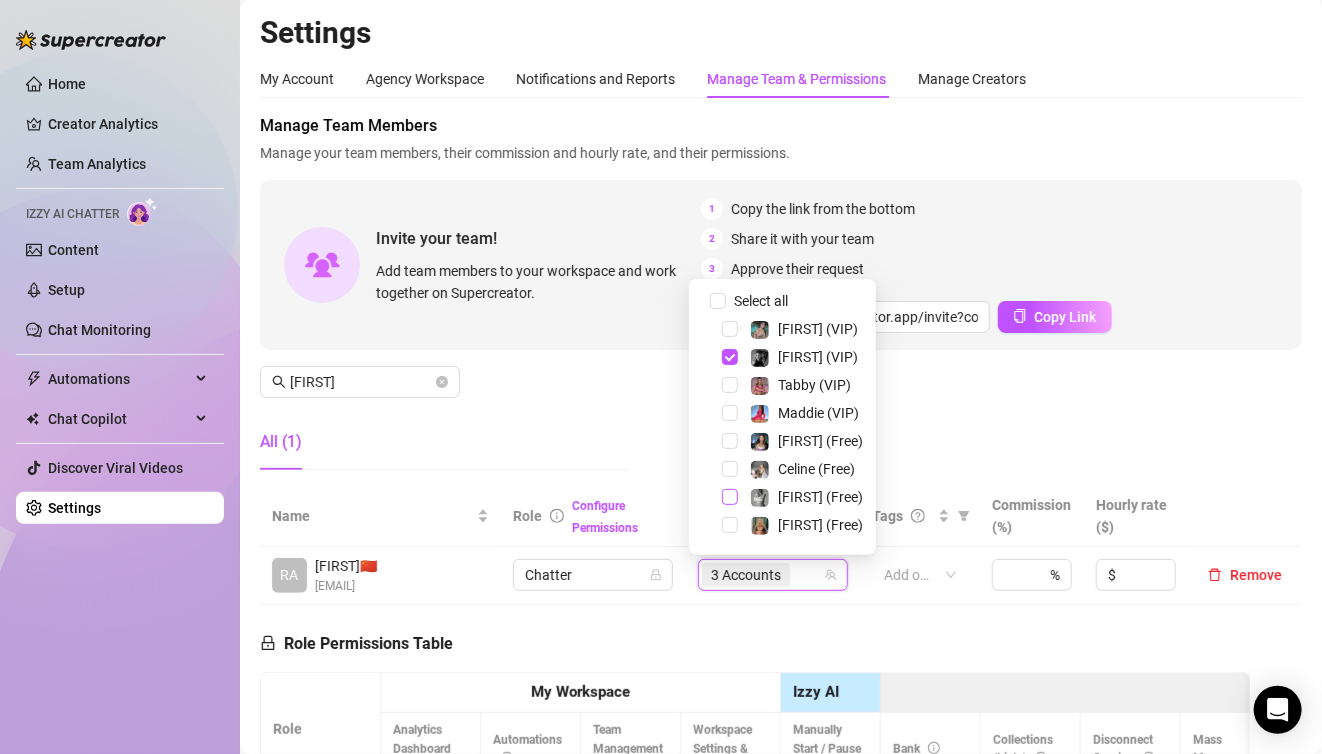 click at bounding box center [730, 497] 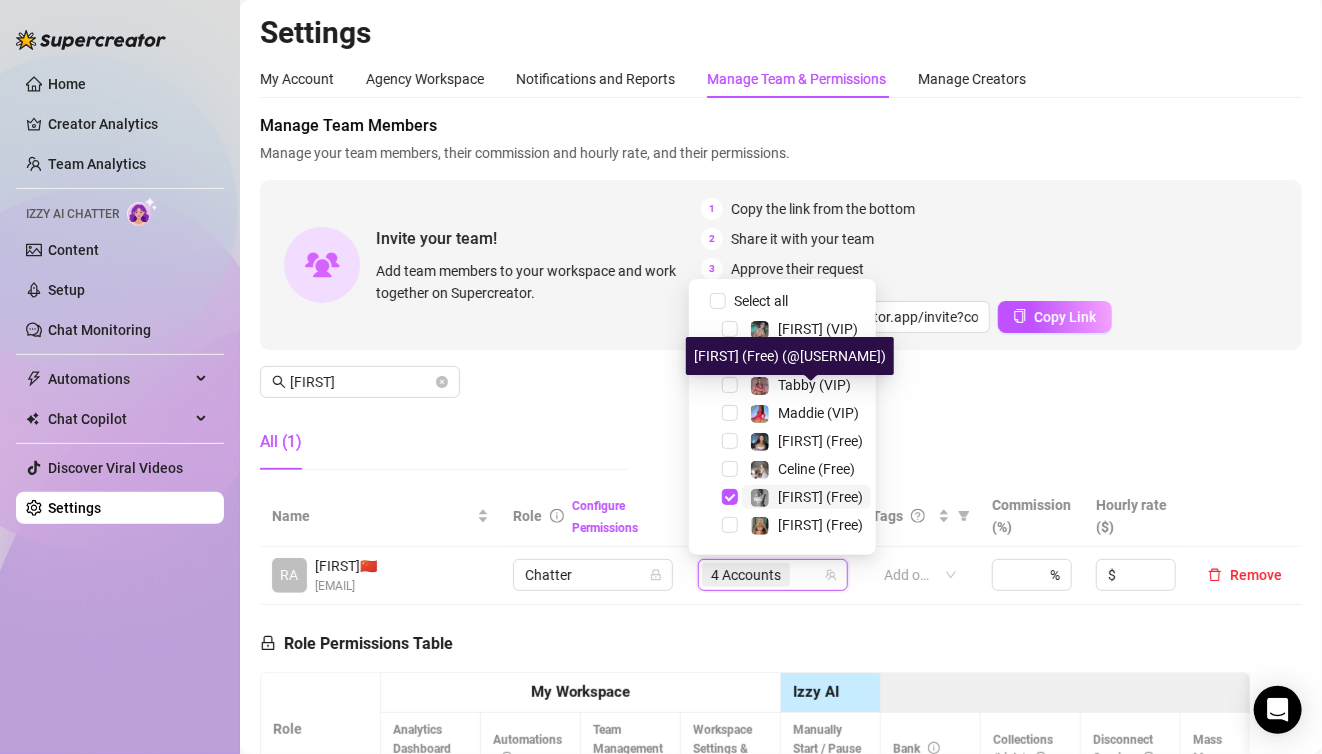 scroll, scrollTop: 200, scrollLeft: 0, axis: vertical 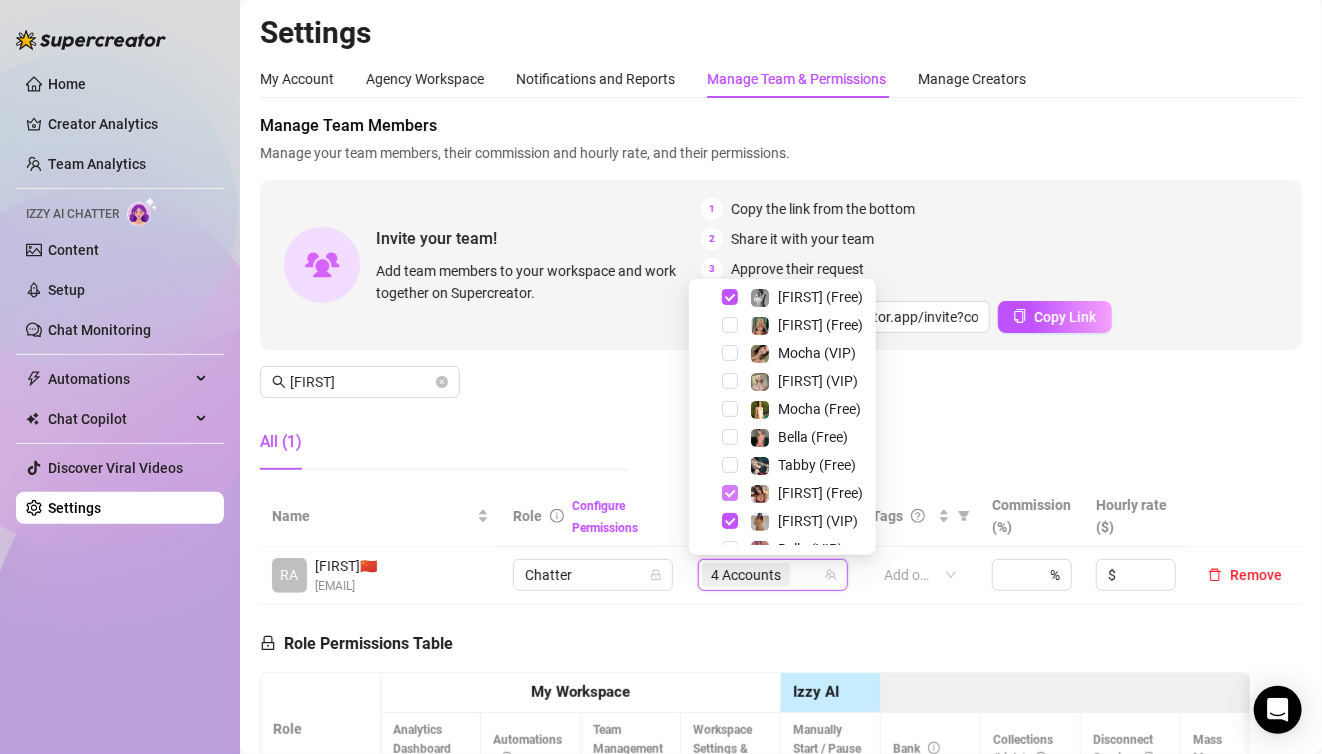 click at bounding box center [730, 493] 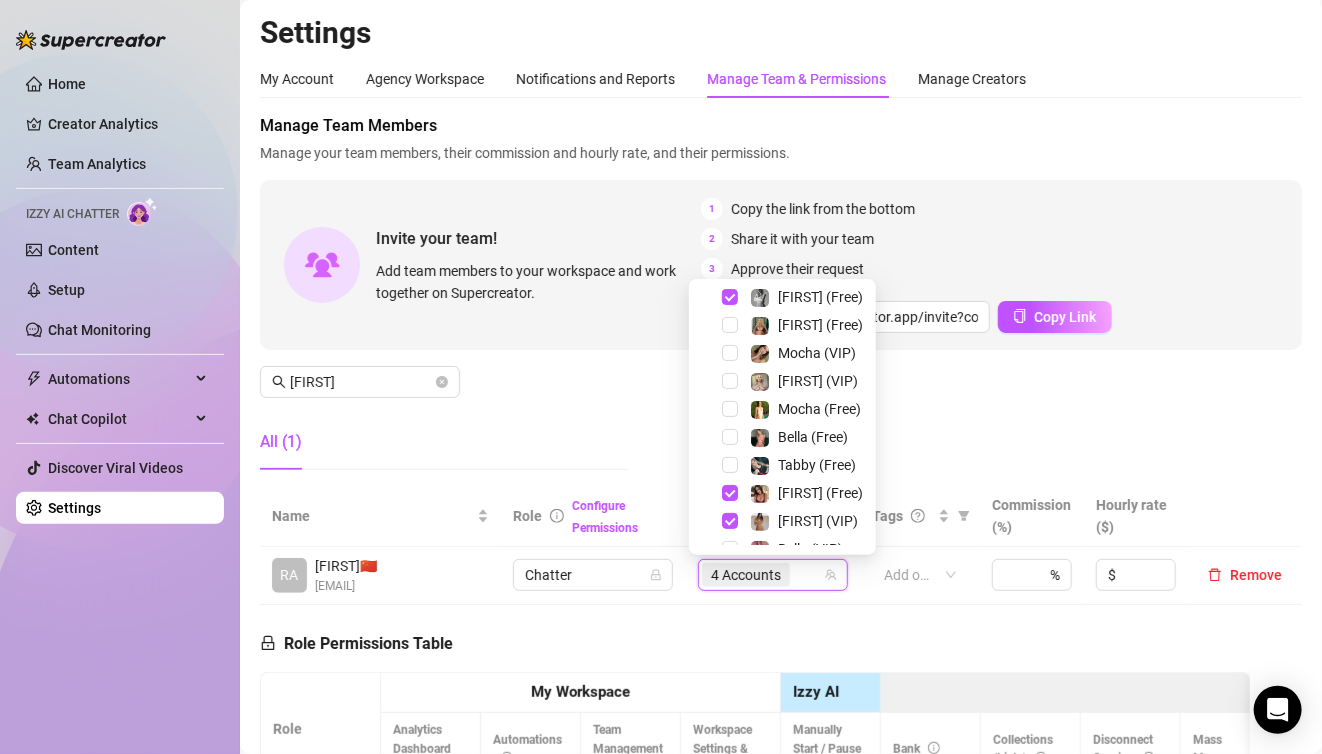 click on "[FIRST] (VIP)" at bounding box center (782, 521) 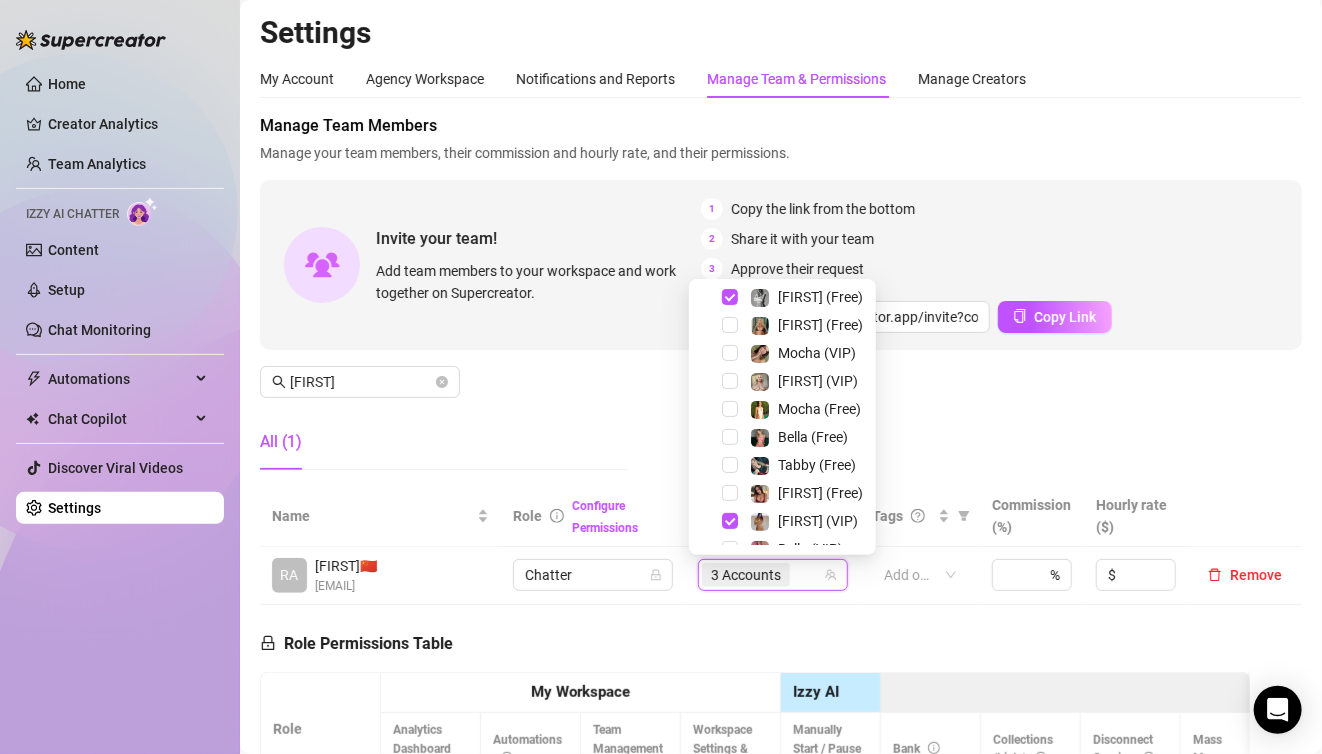 drag, startPoint x: 731, startPoint y: 520, endPoint x: 720, endPoint y: 540, distance: 22.825424 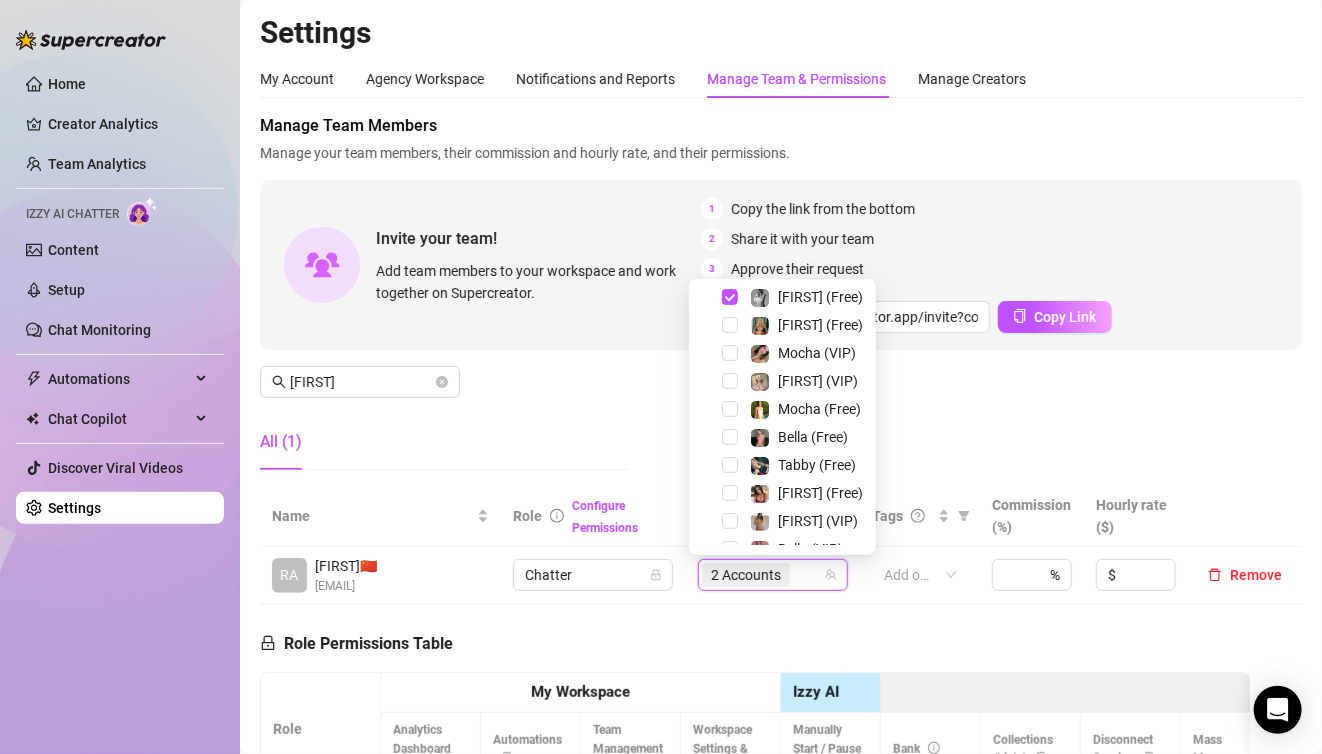 scroll, scrollTop: 0, scrollLeft: 0, axis: both 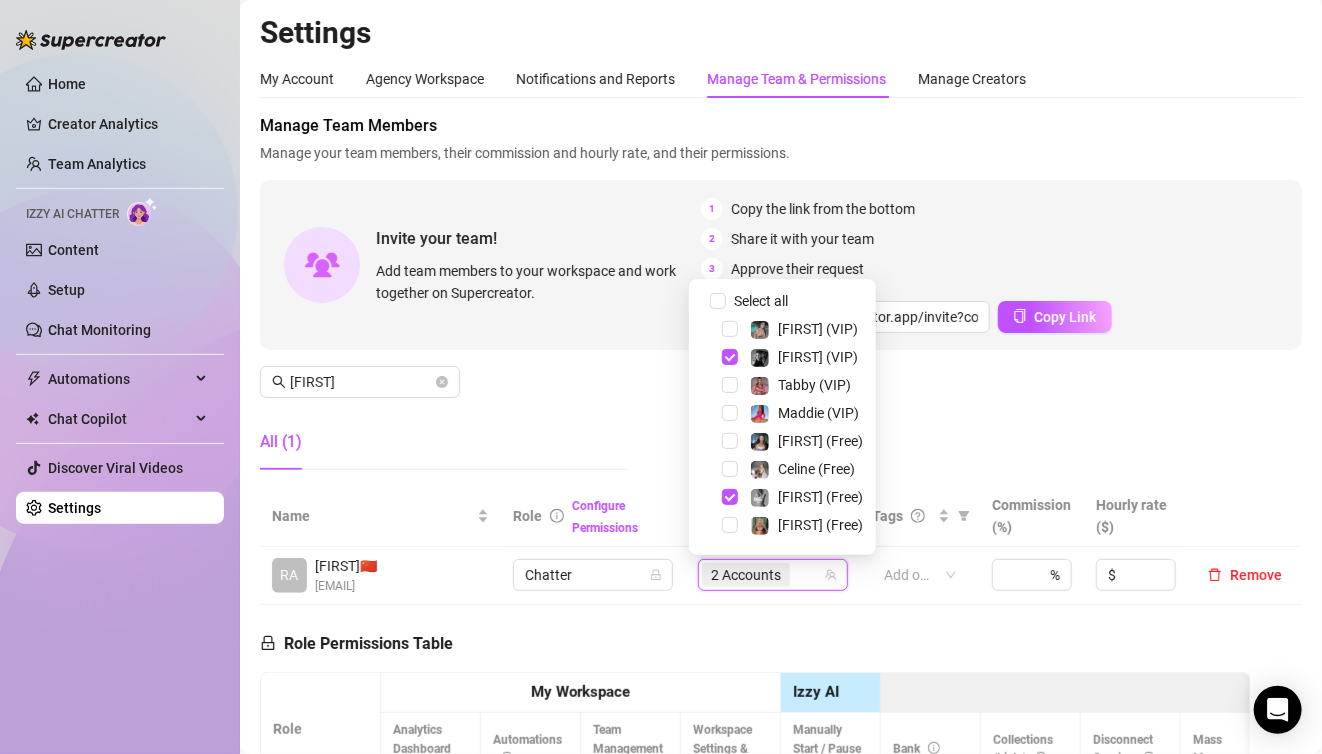 click on "Manage Team Members Manage your team members, their commission and hourly rate, and their permissions. Invite your team! Add team members to your workspace and work together on Supercreator. 1 Copy the link from the bottom 2 Share it with your team 3 Approve their request https://console.supercreator.app/invite?code=fibzx3jJrgPbWdJEkEN3sg7x35T2&workspace=222 Mgmt Copy Link [FIRST] All (1)" at bounding box center [781, 300] 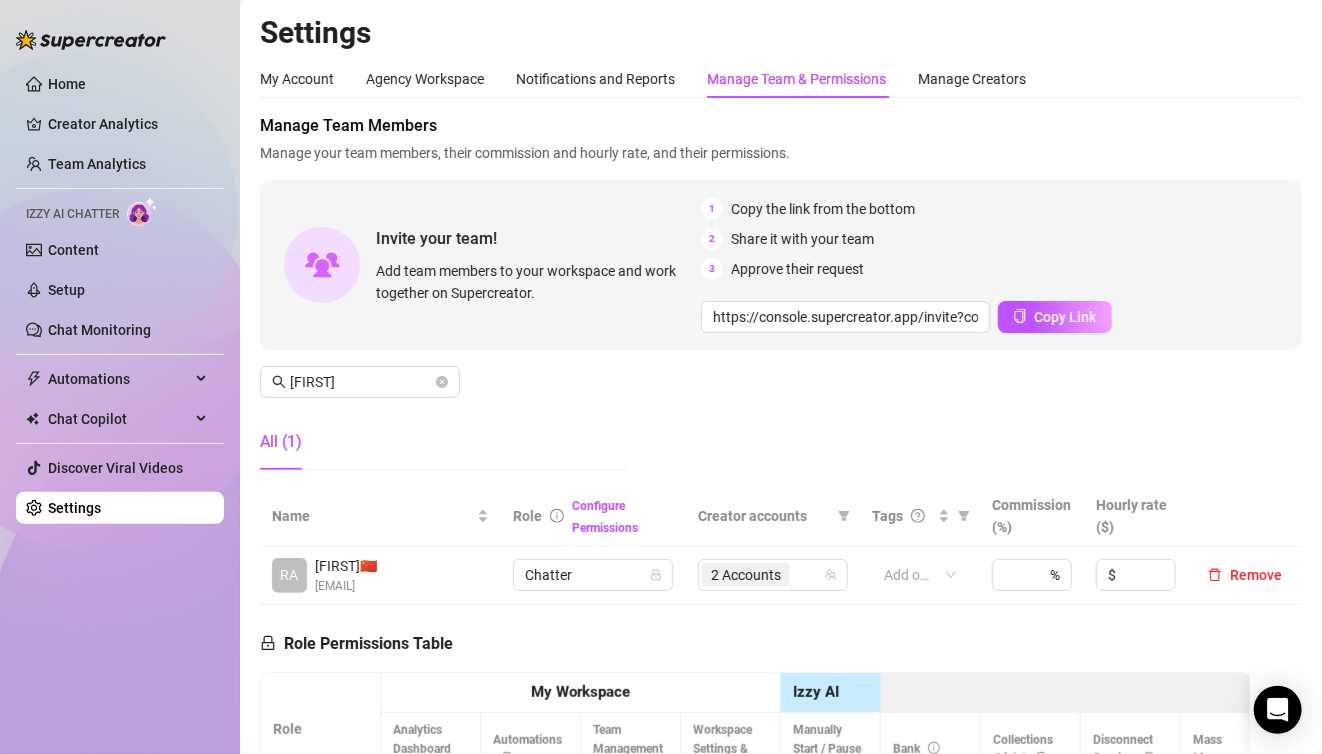 drag, startPoint x: 65, startPoint y: 739, endPoint x: 72, endPoint y: 731, distance: 10.630146 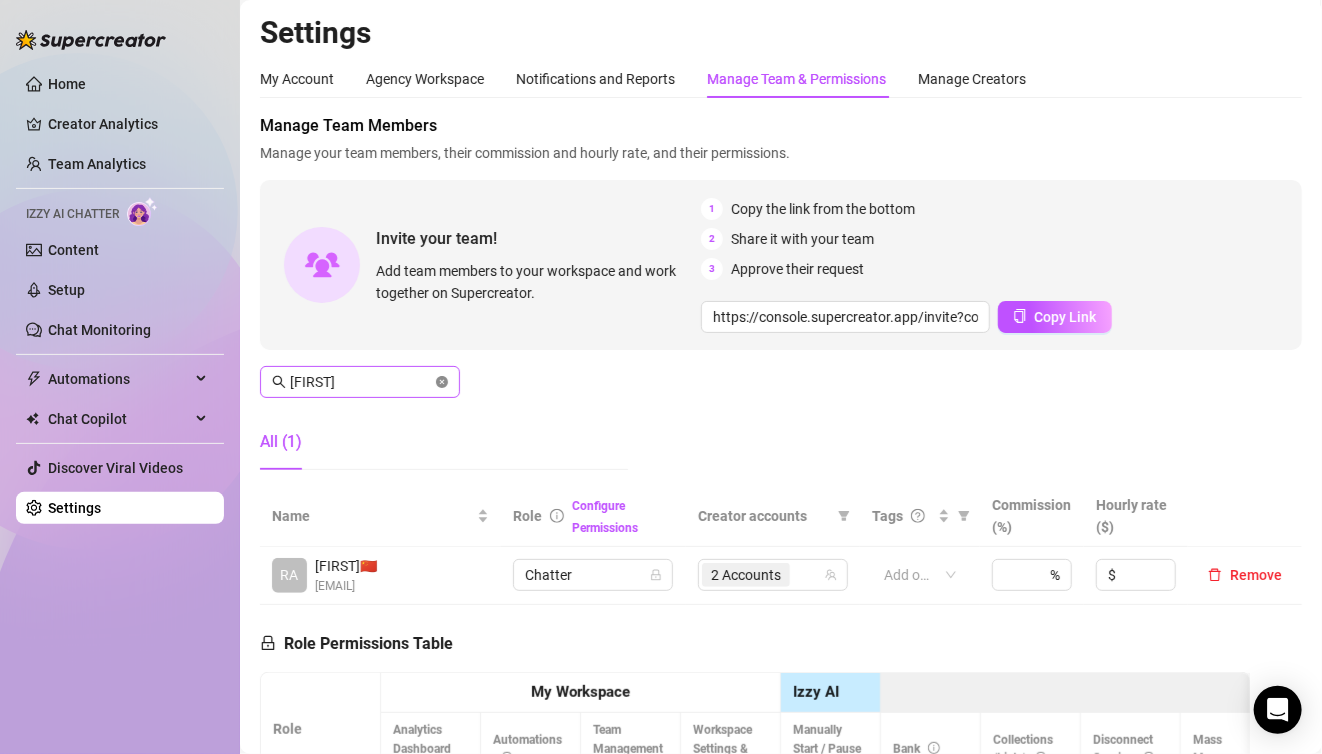 click 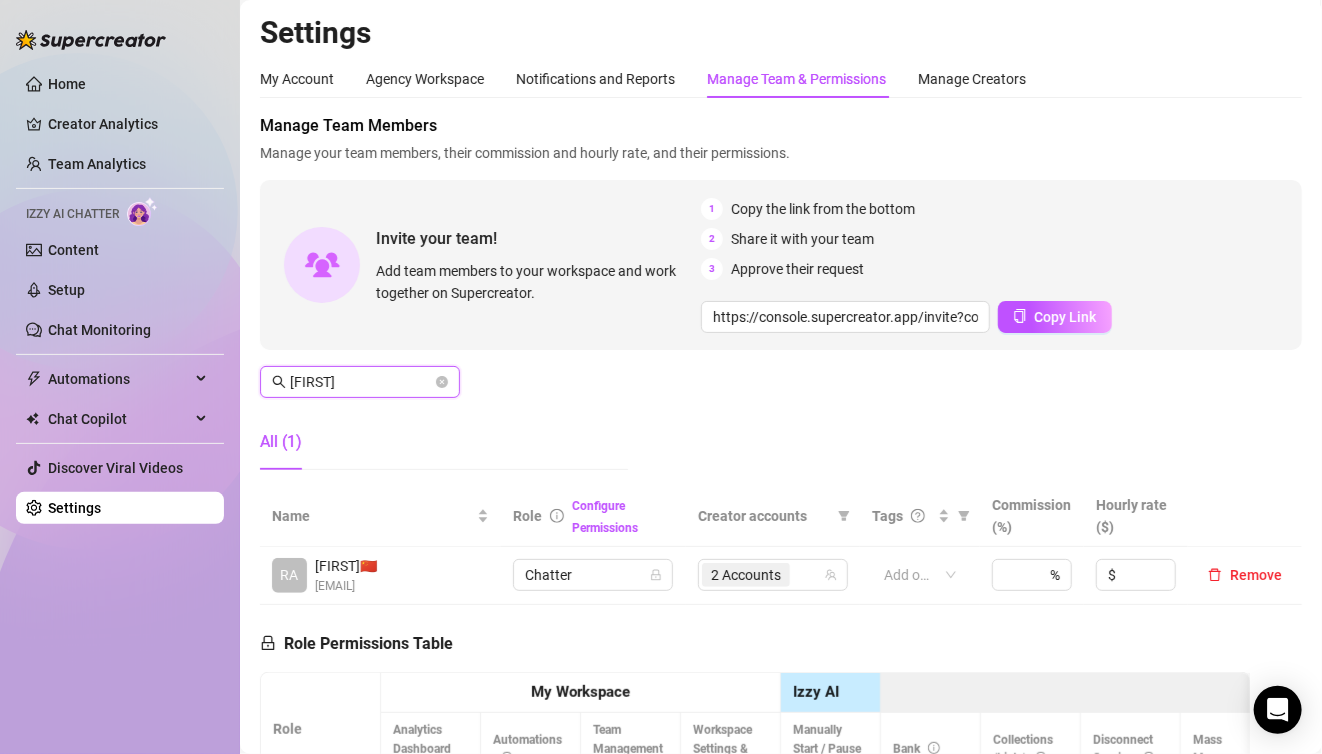 click on "[FIRST]" at bounding box center (361, 382) 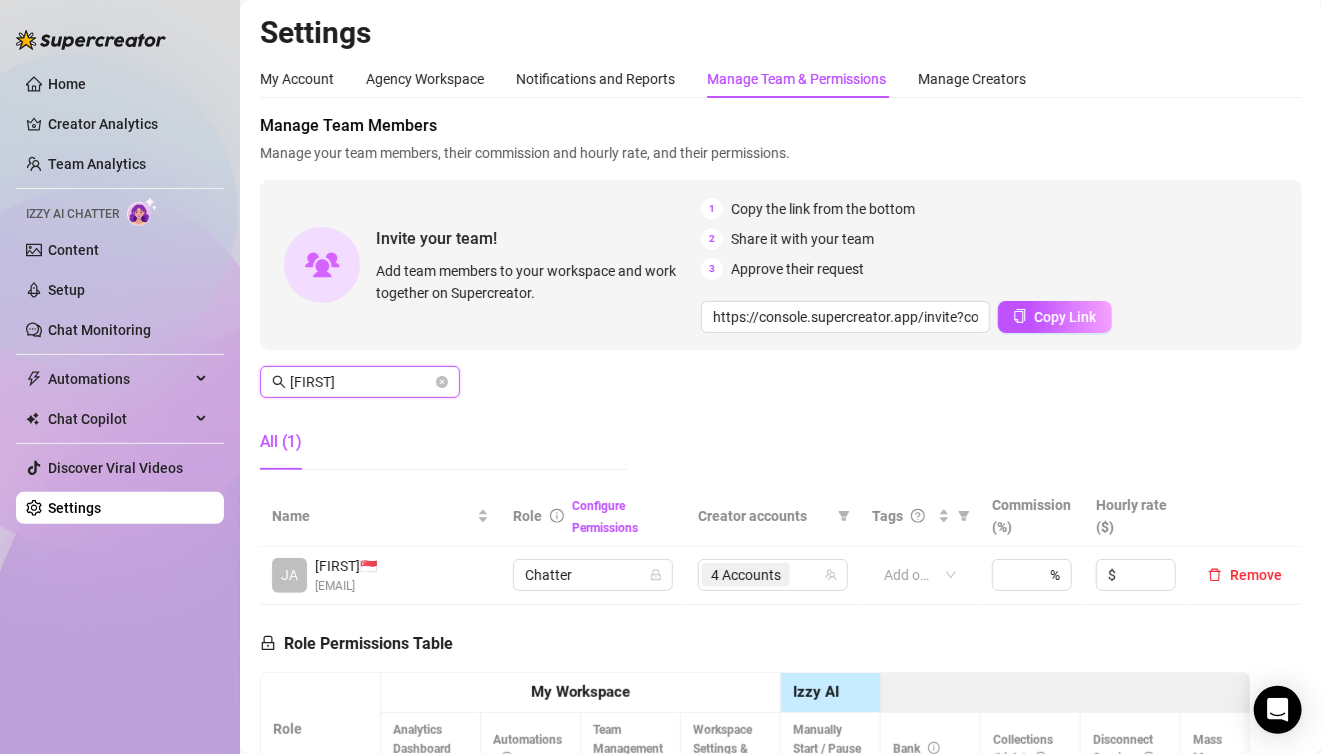 type on "[FIRST]" 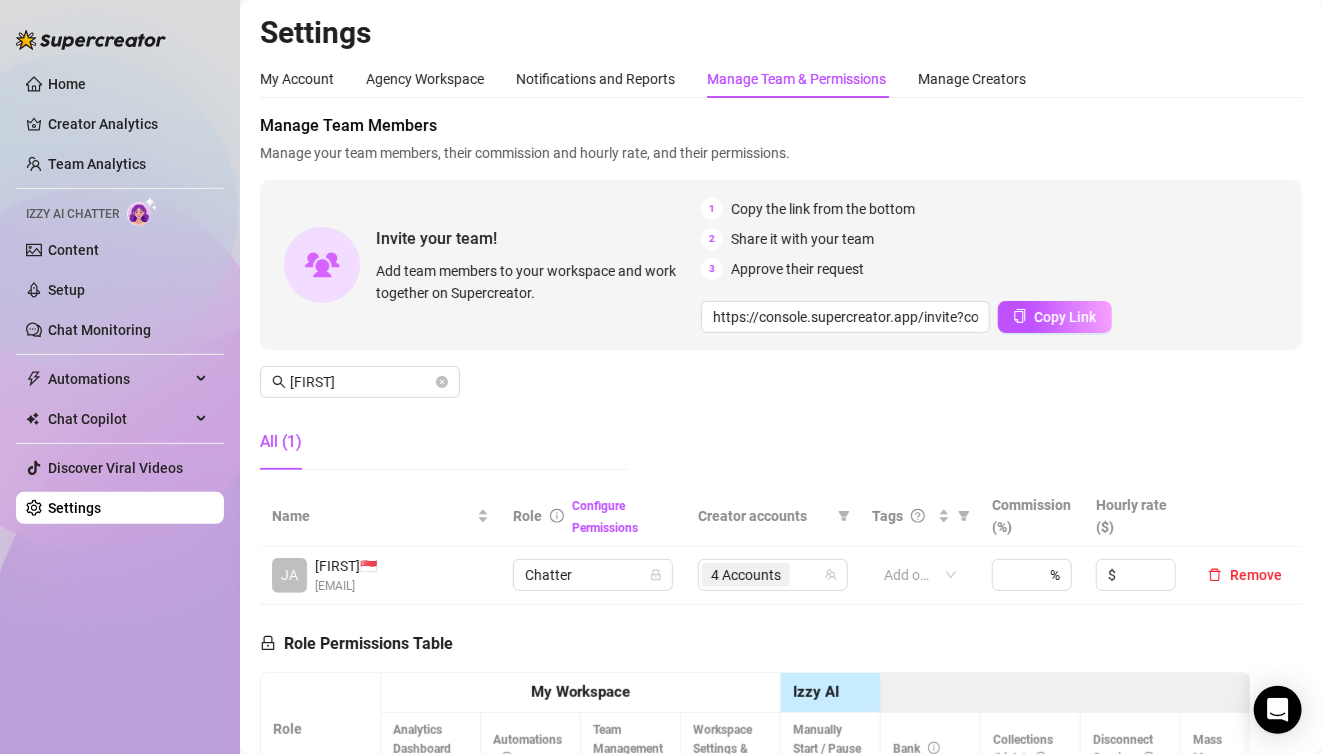 click on "Settings" at bounding box center (781, 33) 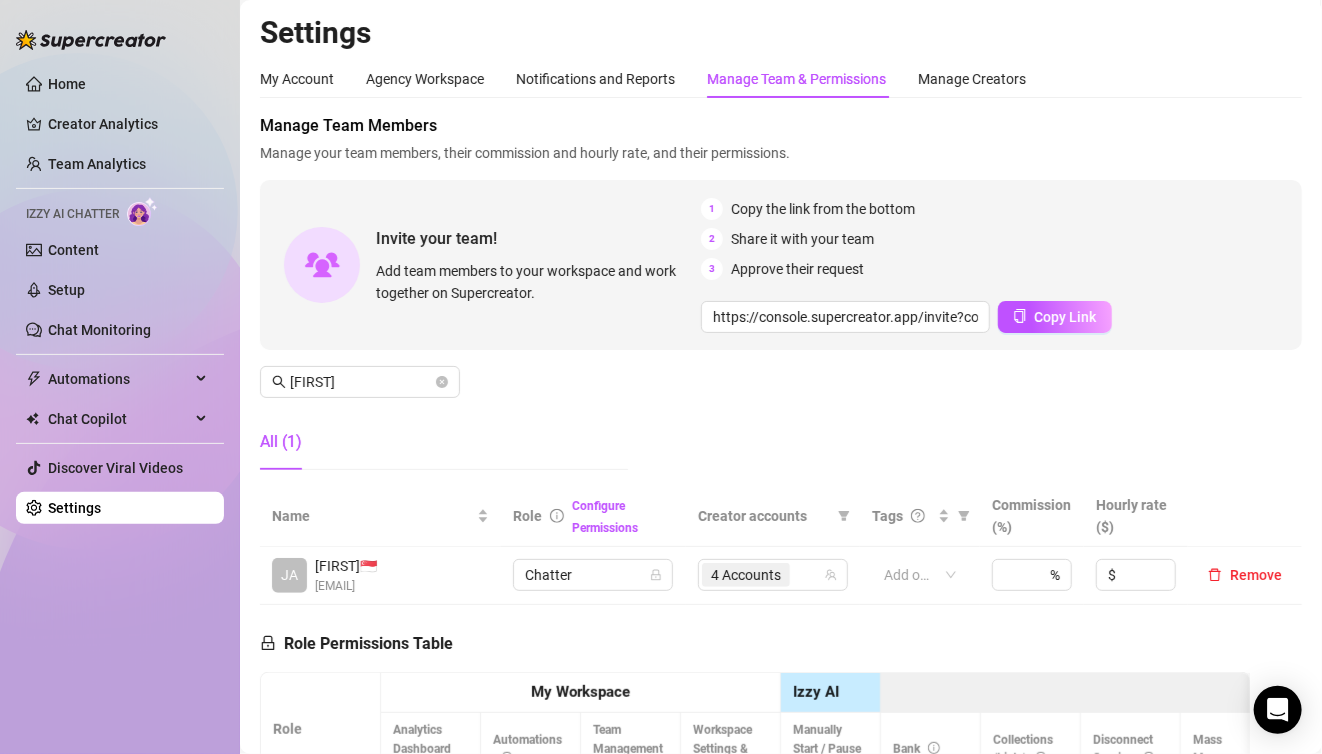 drag, startPoint x: 315, startPoint y: 585, endPoint x: 463, endPoint y: 586, distance: 148.00337 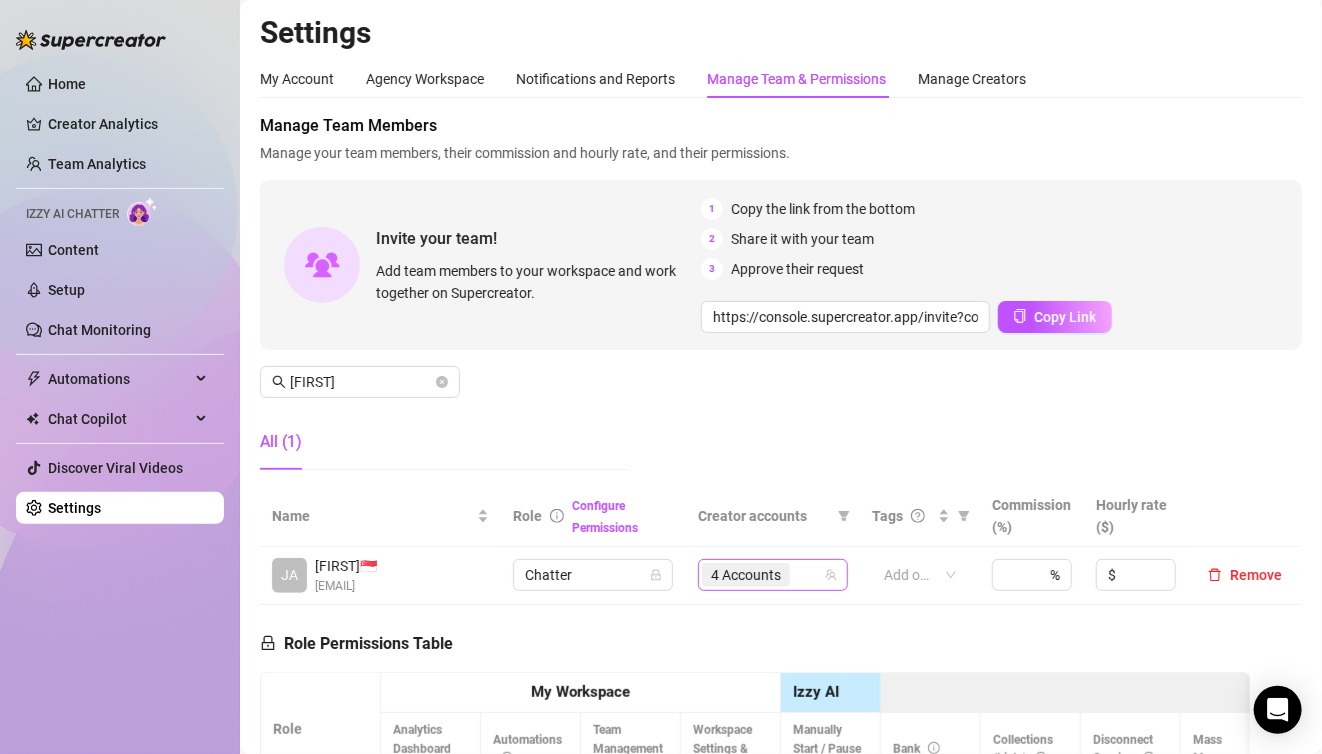 click on "4 Accounts" at bounding box center (746, 575) 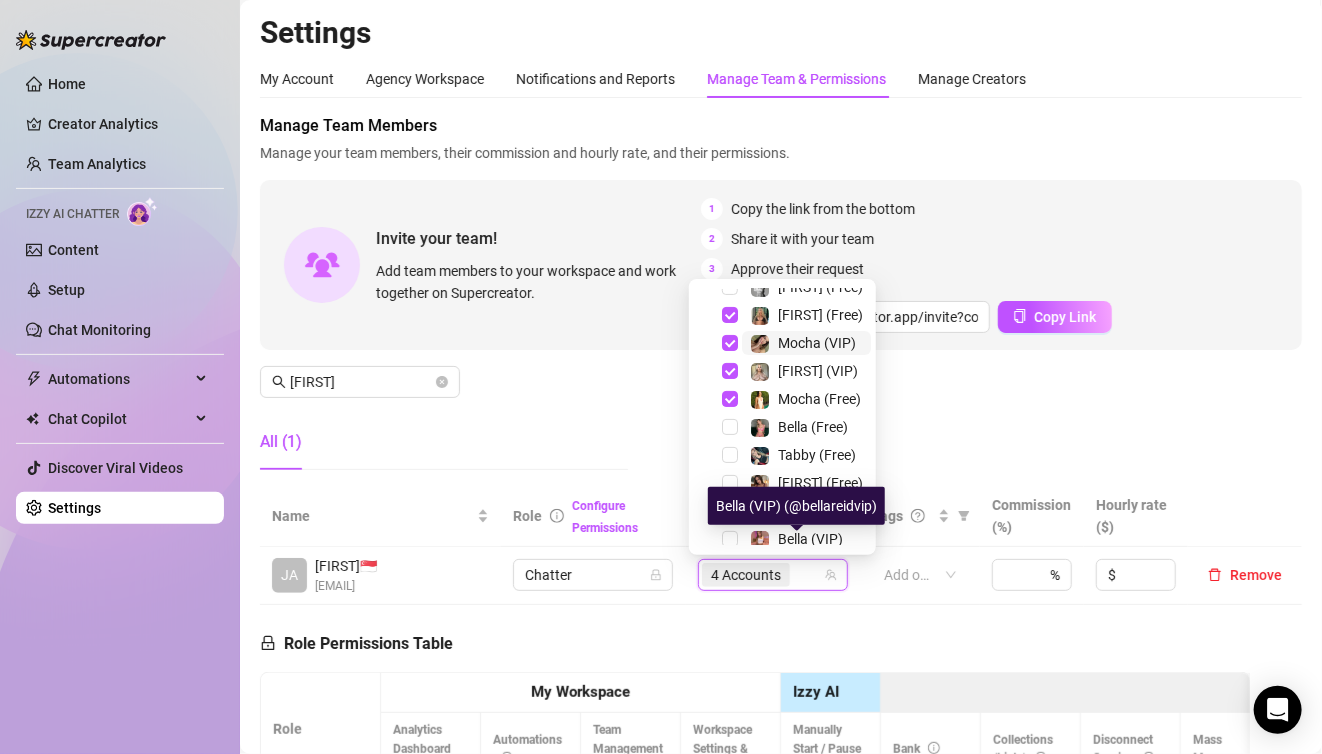 scroll, scrollTop: 200, scrollLeft: 0, axis: vertical 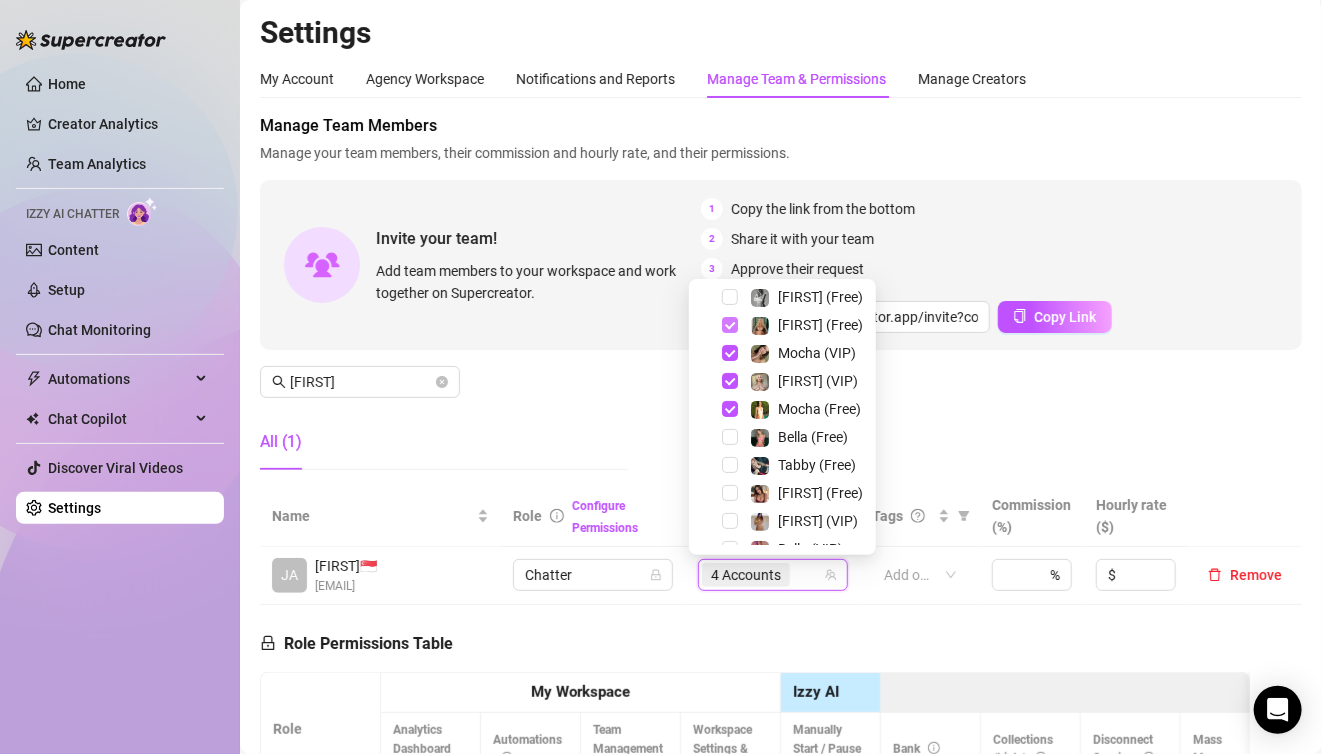 click at bounding box center [730, 325] 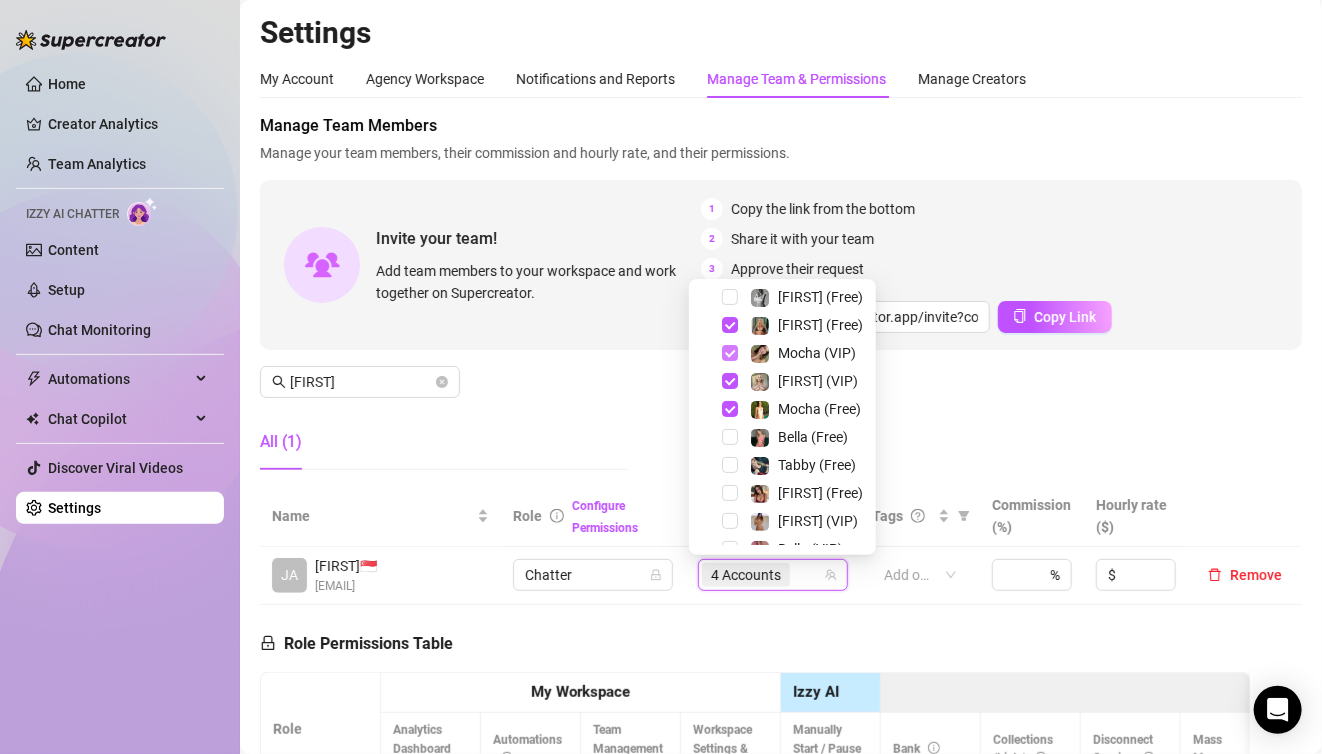 click at bounding box center [730, 353] 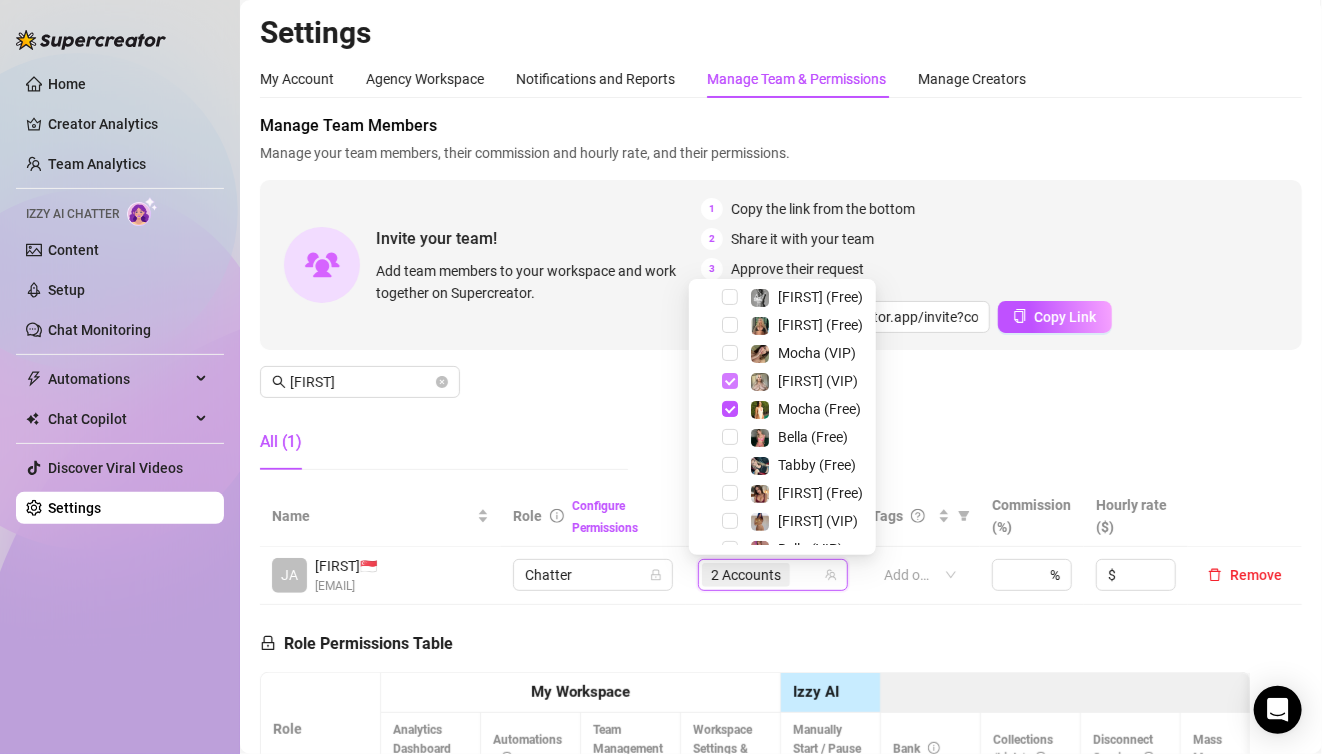click at bounding box center (730, 381) 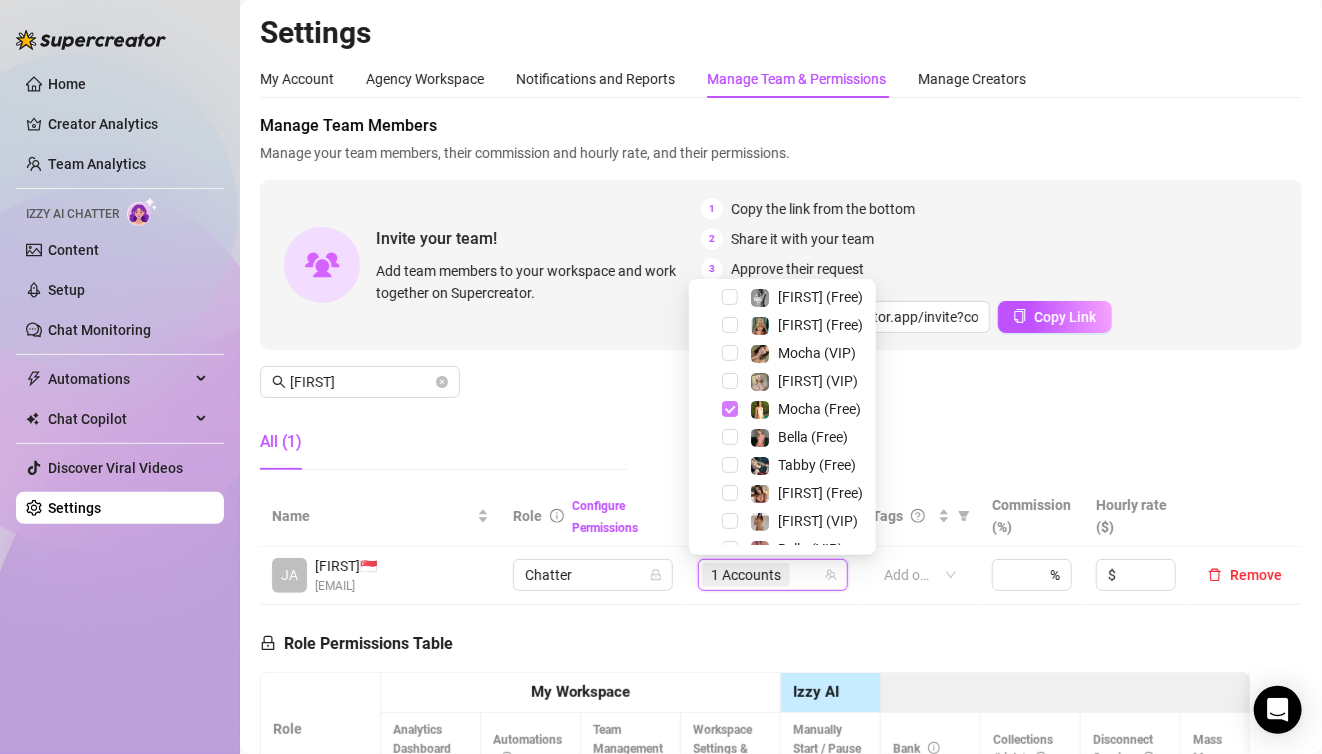 click at bounding box center [730, 409] 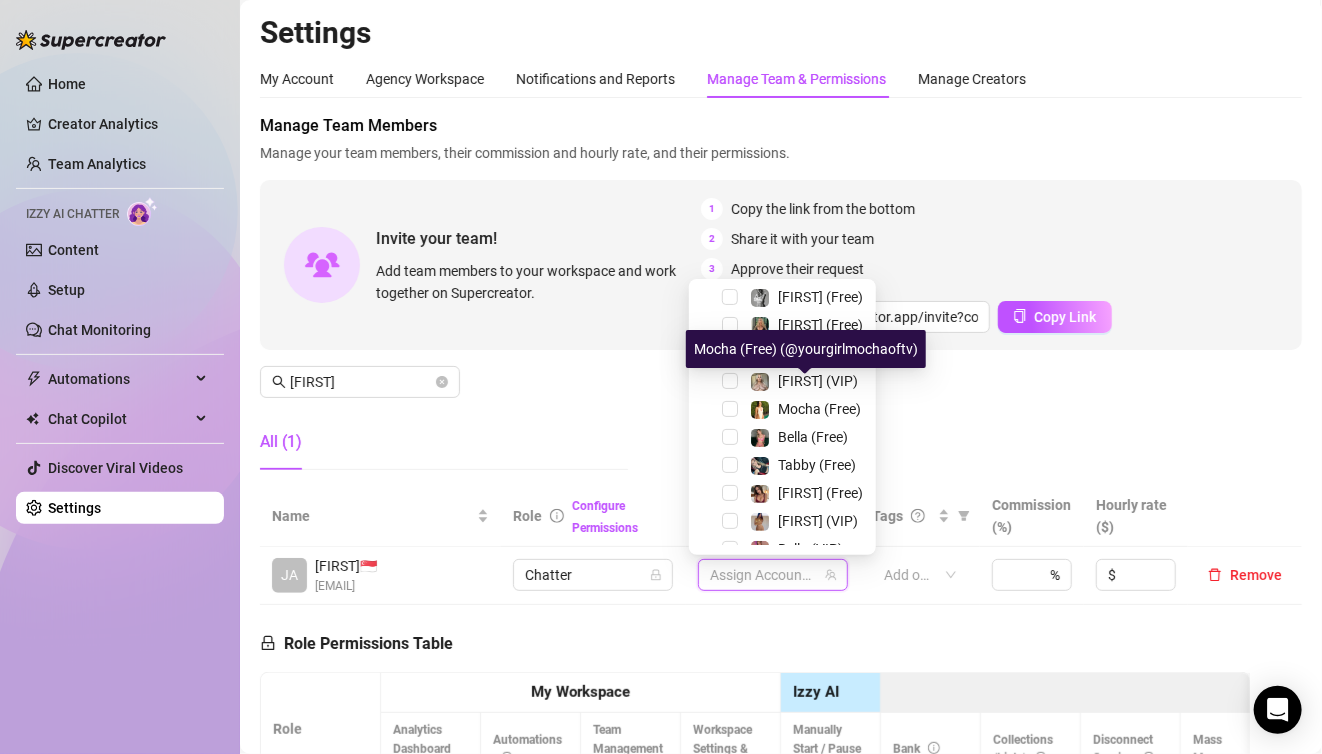 scroll, scrollTop: 300, scrollLeft: 0, axis: vertical 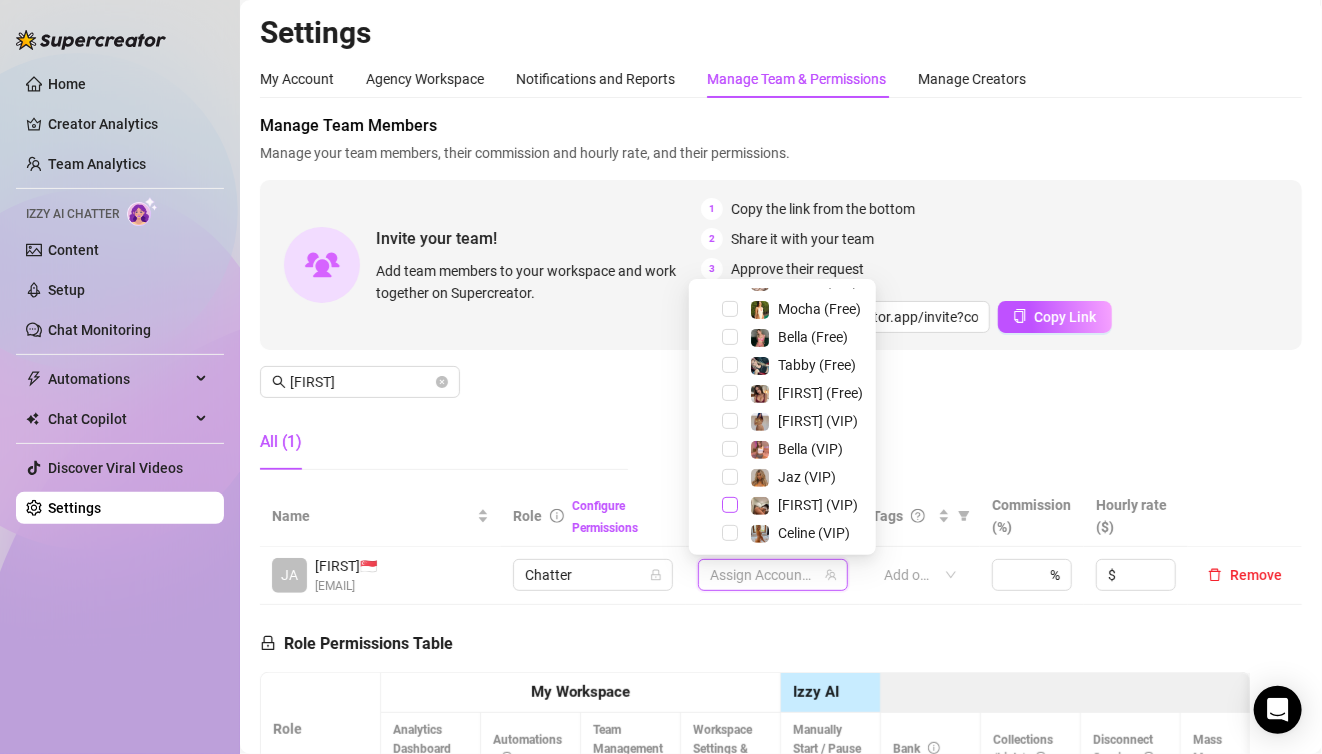 click at bounding box center (730, 505) 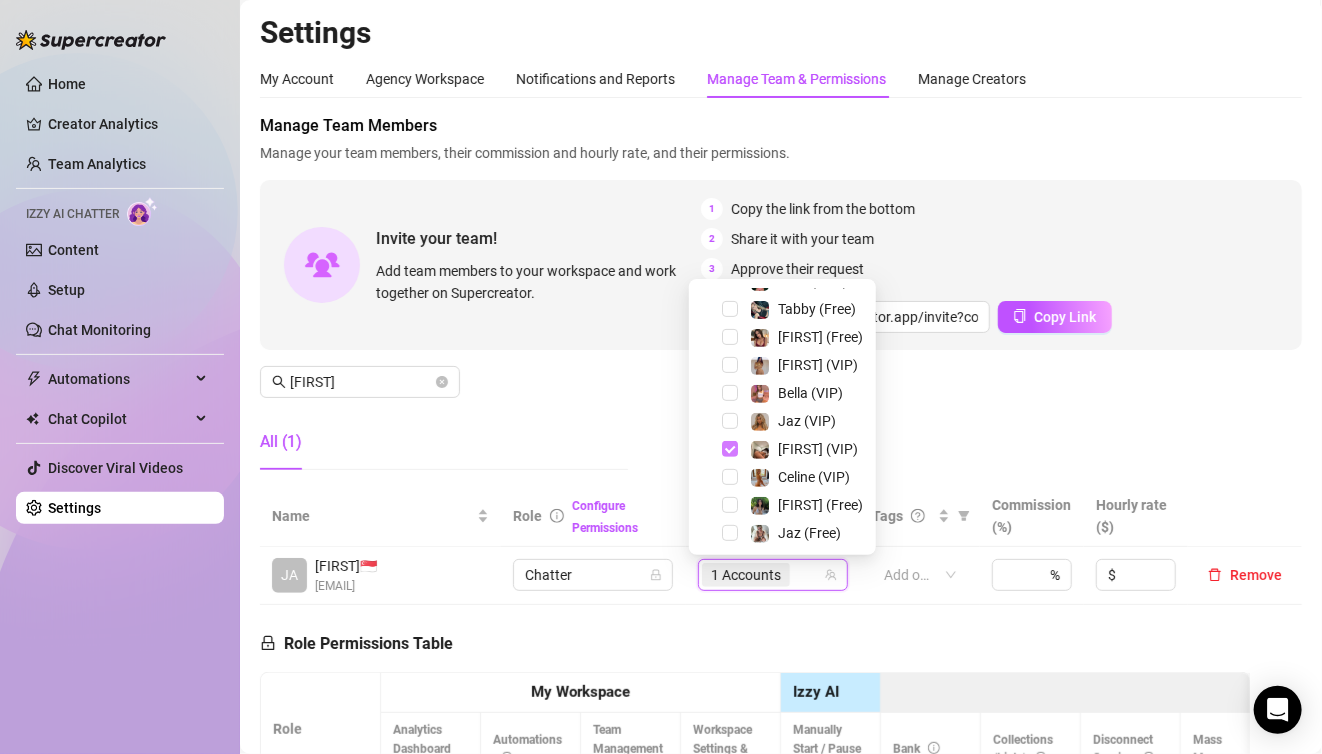 scroll, scrollTop: 360, scrollLeft: 0, axis: vertical 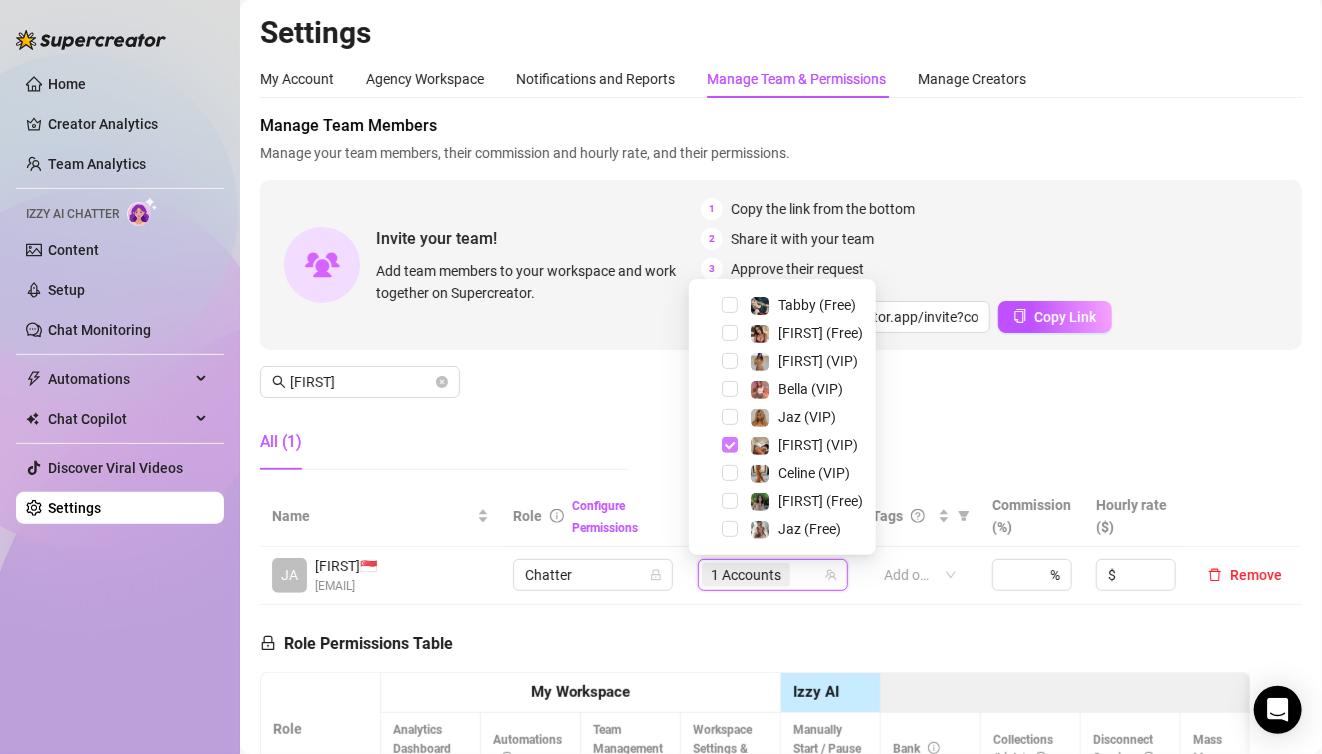 click at bounding box center (730, 501) 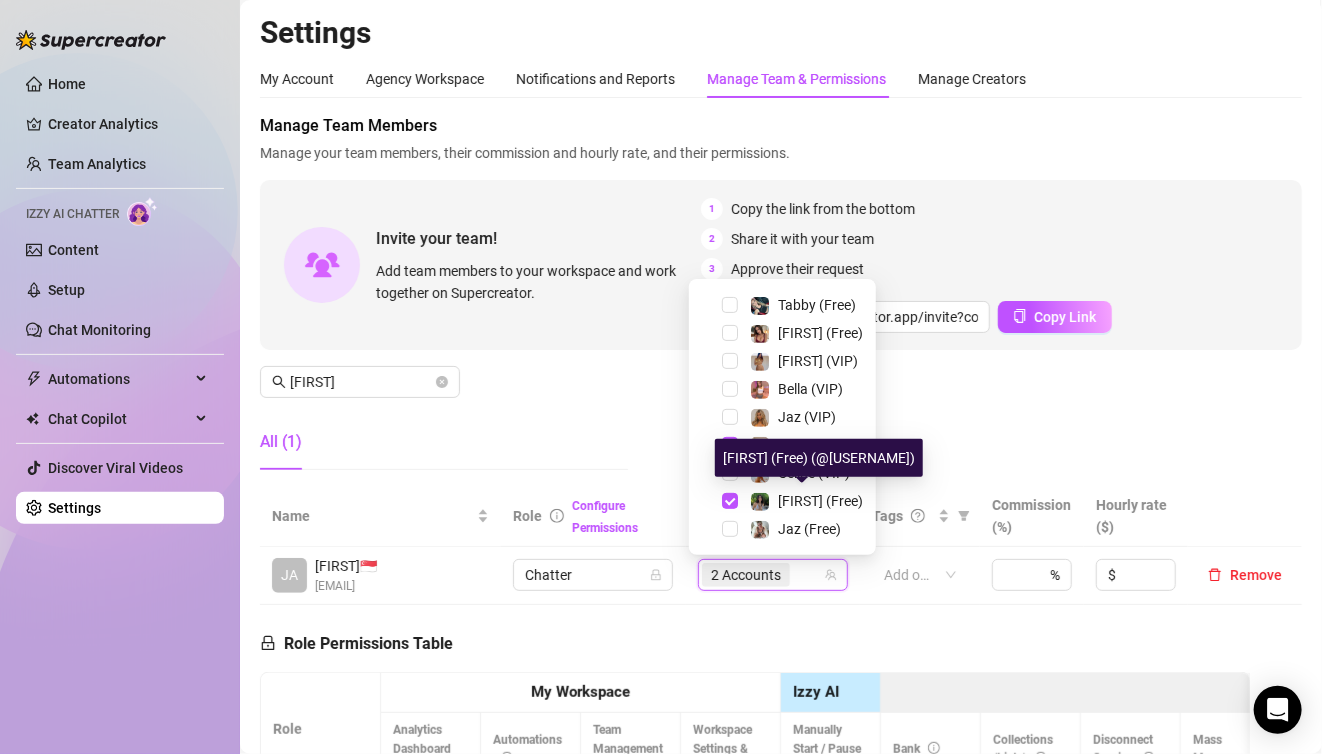 click on "All (1)" at bounding box center (444, 442) 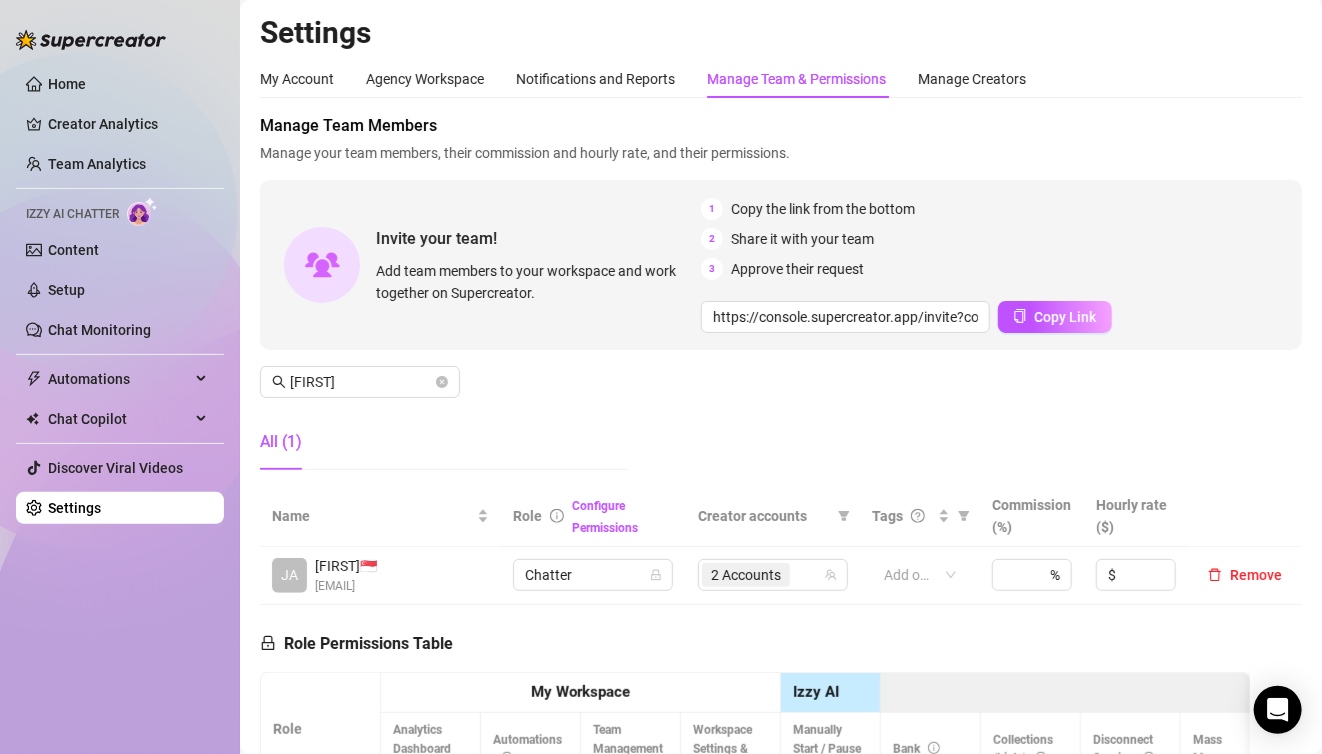 drag, startPoint x: 178, startPoint y: 739, endPoint x: 183, endPoint y: 730, distance: 10.29563 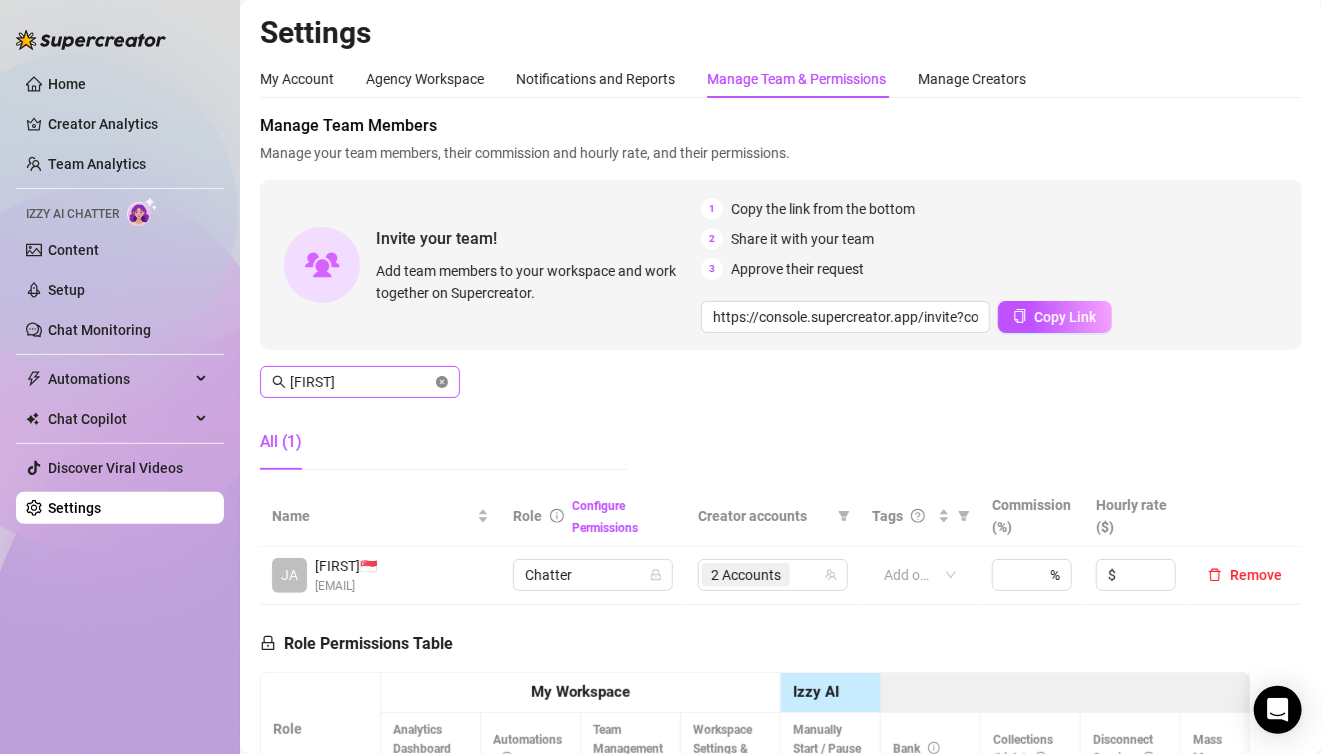 click 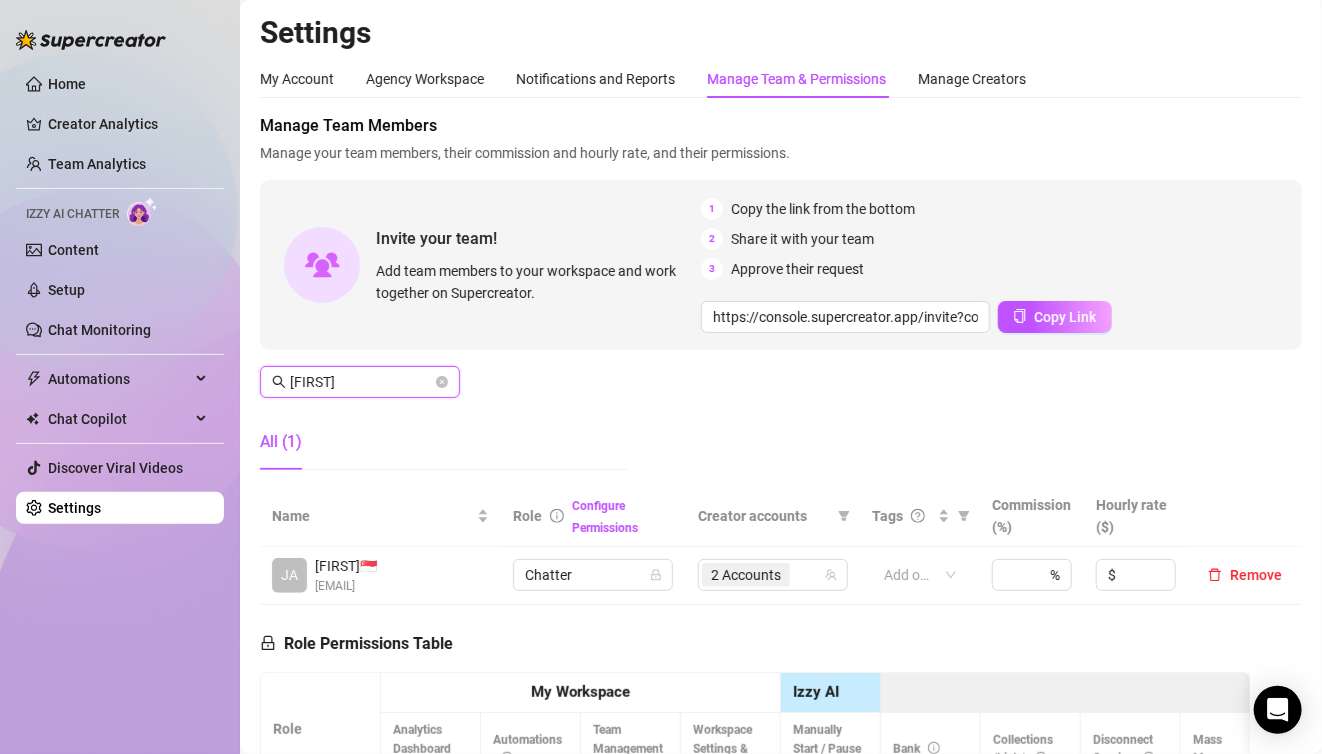 click on "[FIRST]" at bounding box center (361, 382) 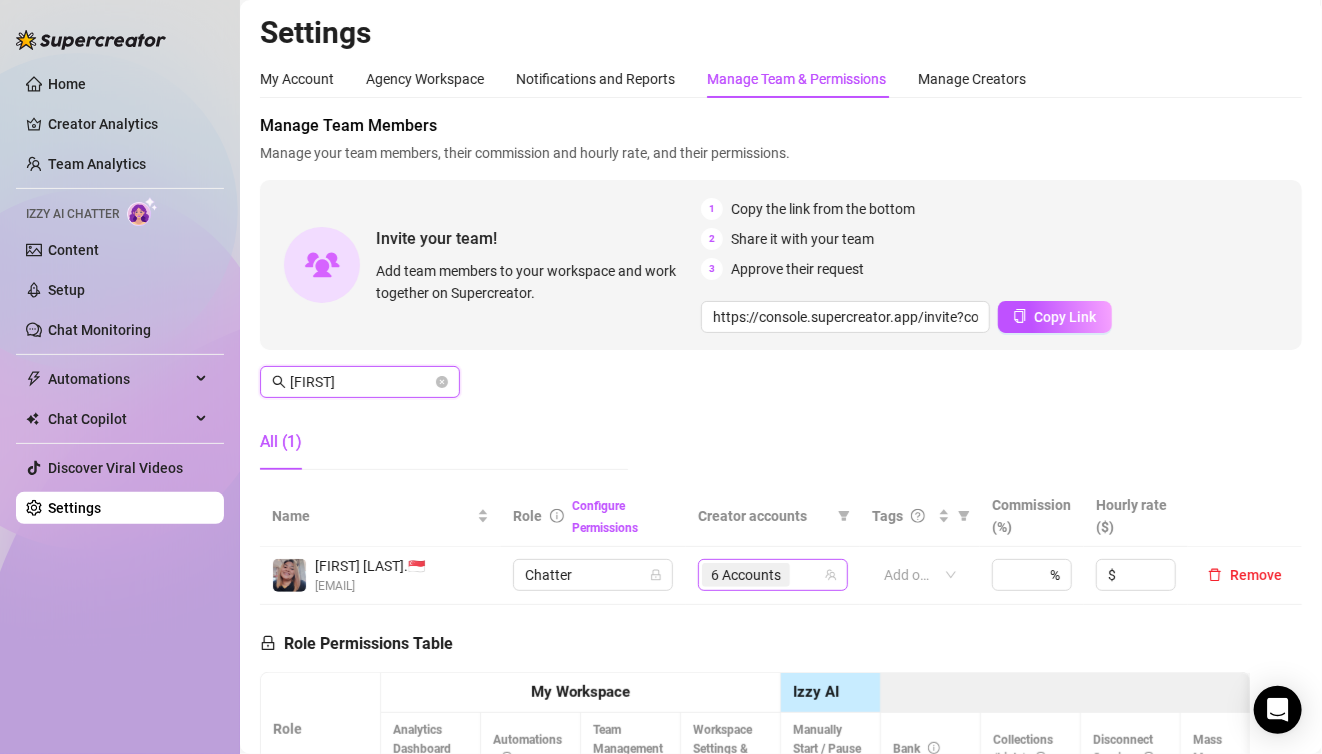 click on "6 Accounts" at bounding box center [746, 575] 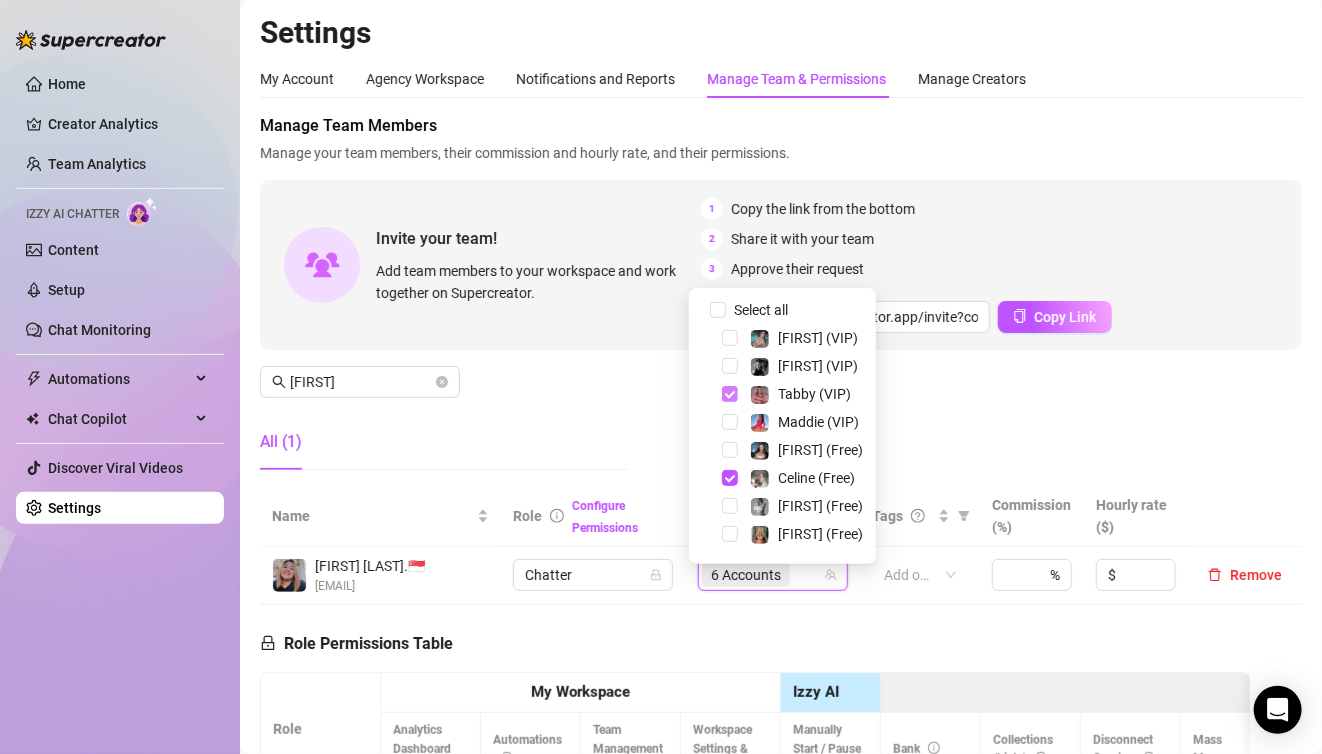 click at bounding box center (730, 394) 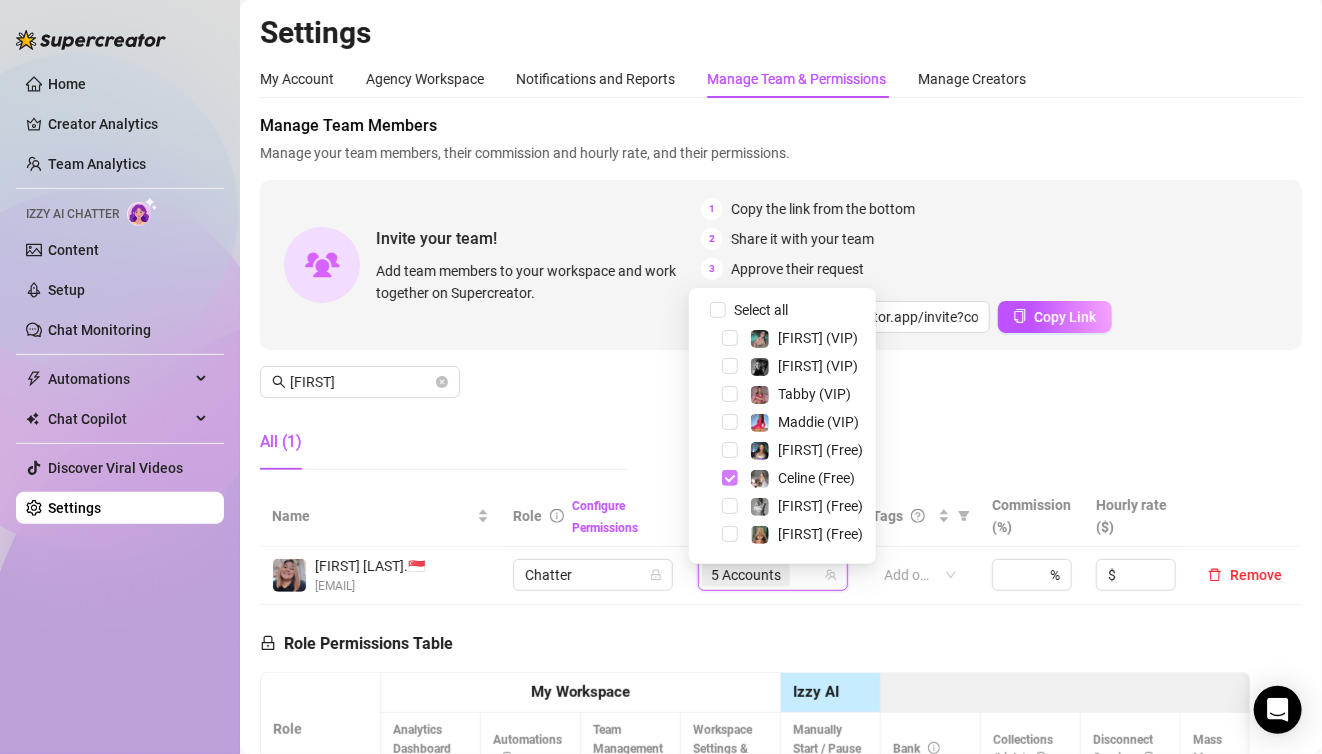 click at bounding box center [730, 478] 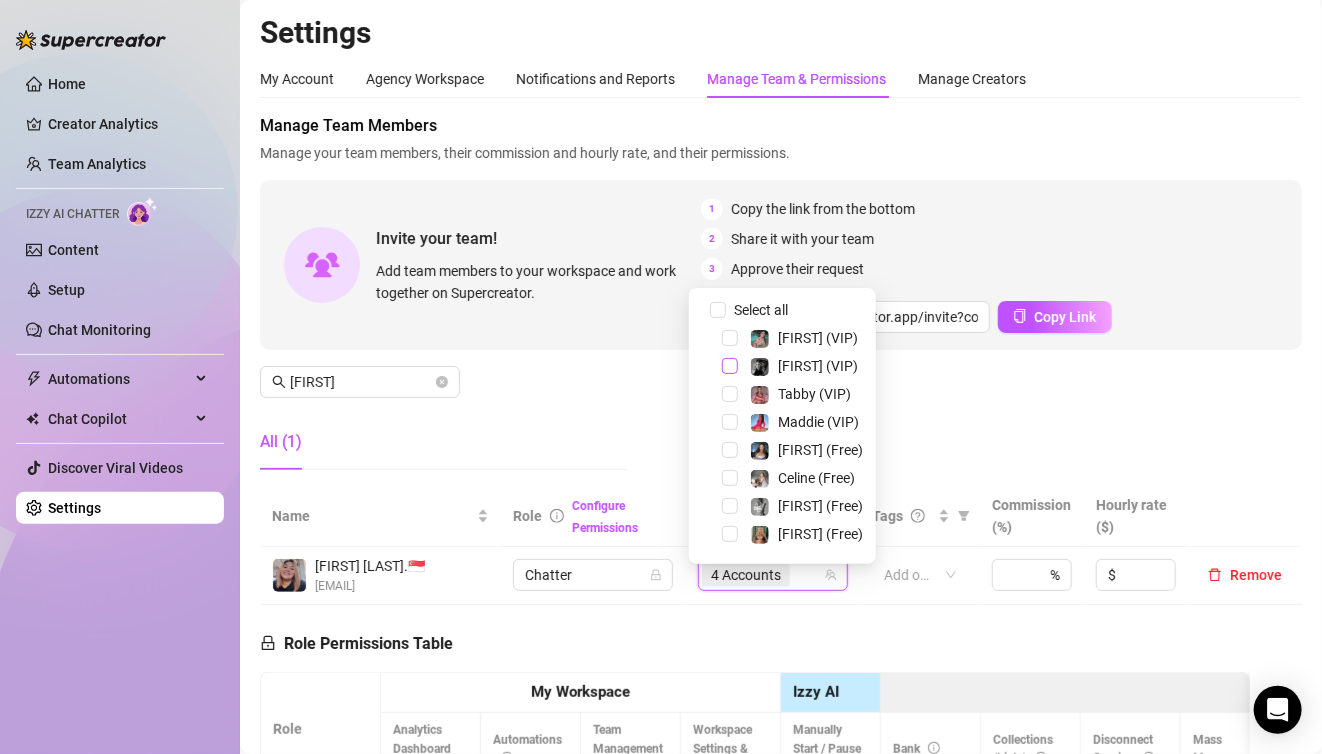 click at bounding box center [730, 366] 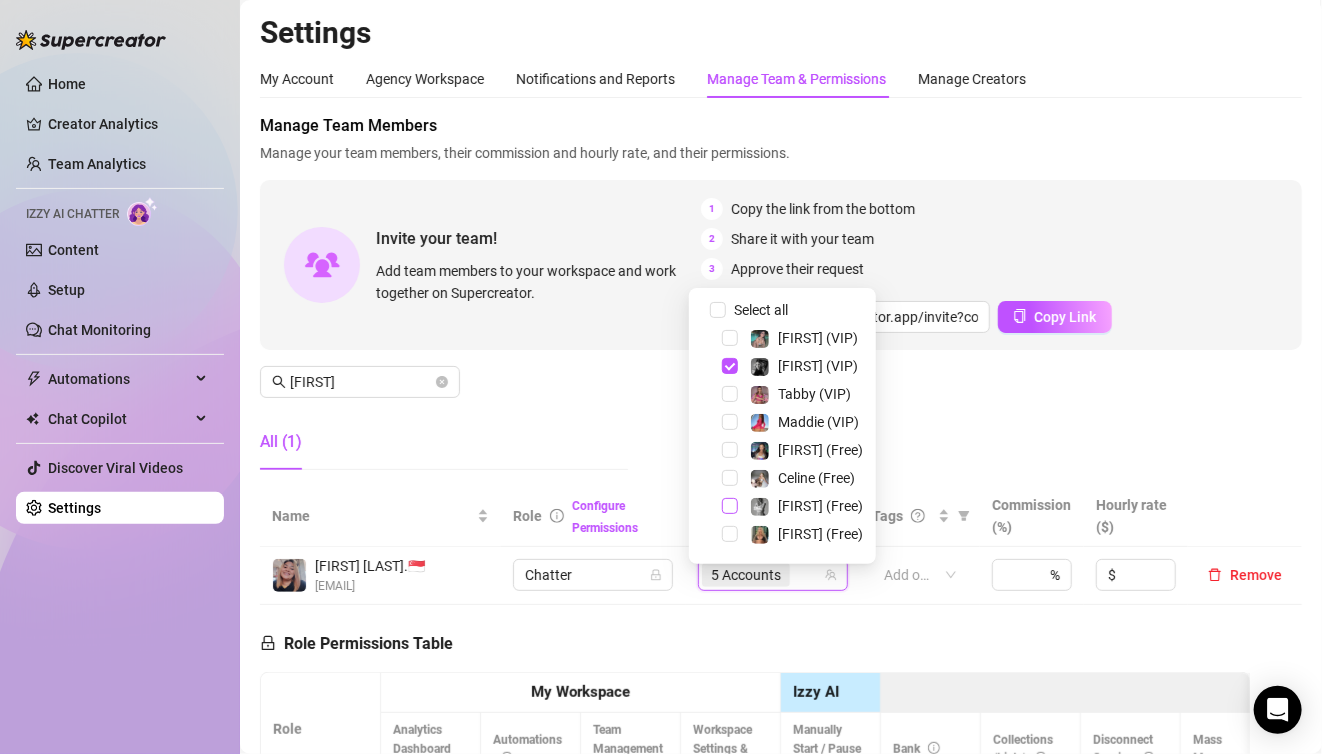 click at bounding box center [730, 506] 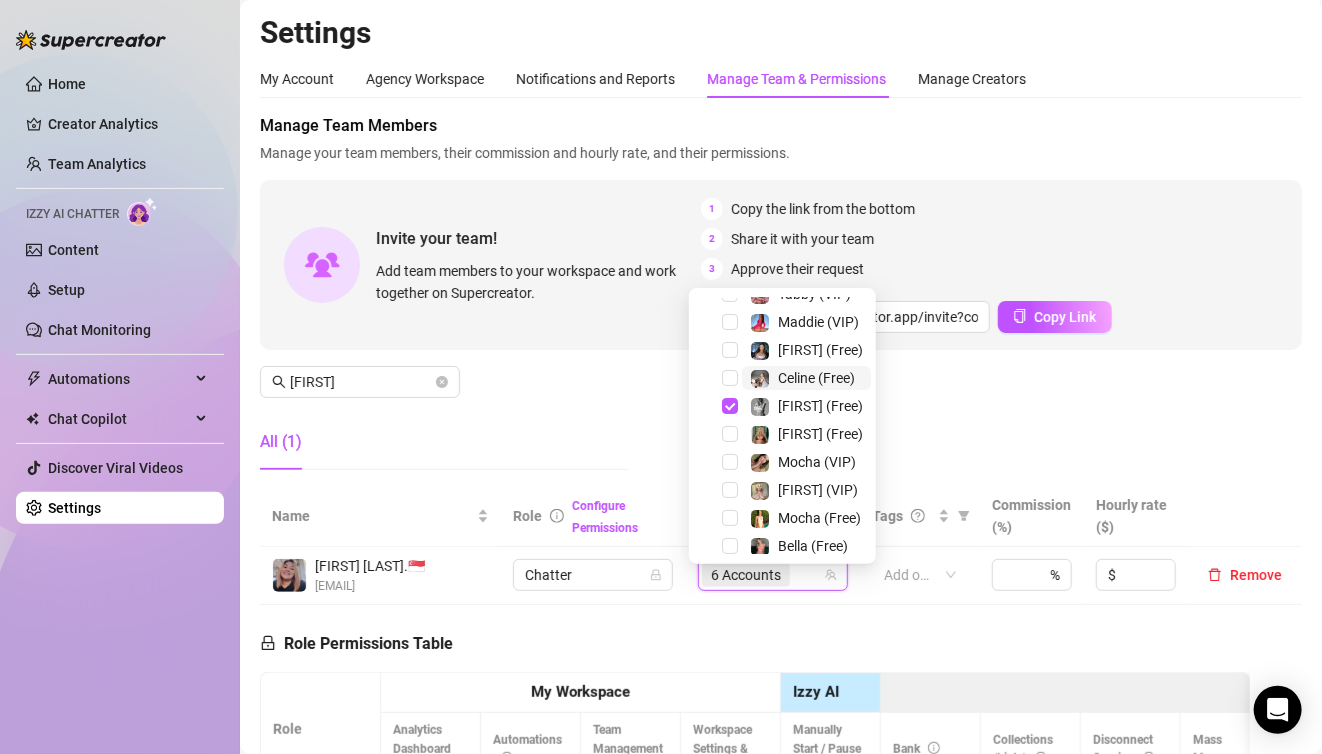 scroll, scrollTop: 200, scrollLeft: 0, axis: vertical 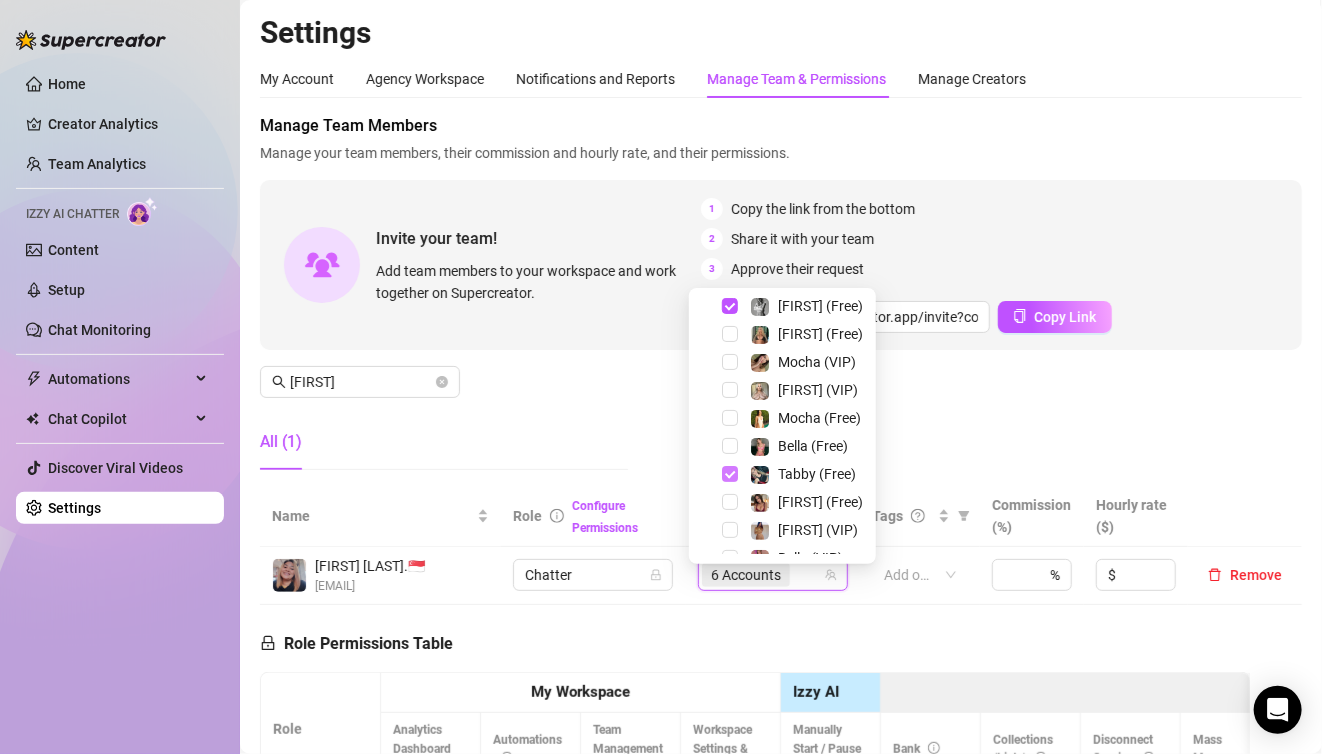 click at bounding box center [730, 474] 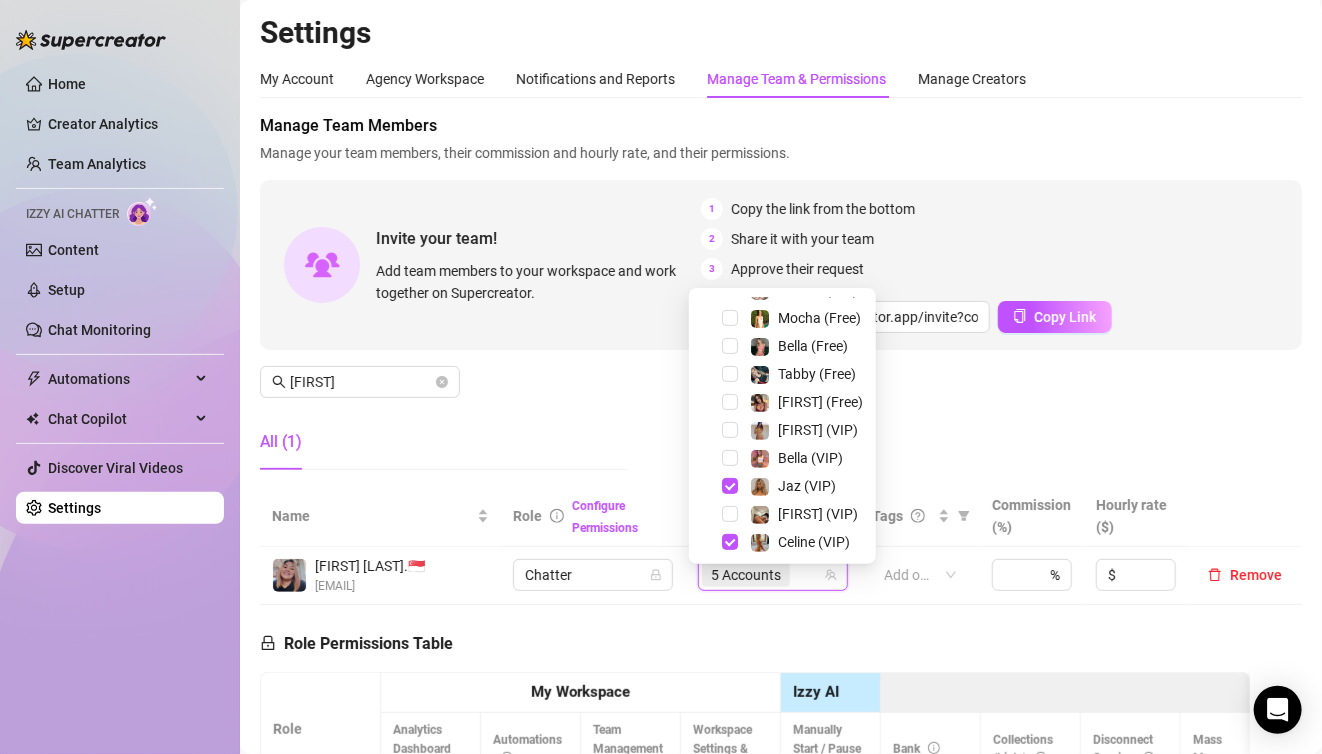 scroll, scrollTop: 360, scrollLeft: 0, axis: vertical 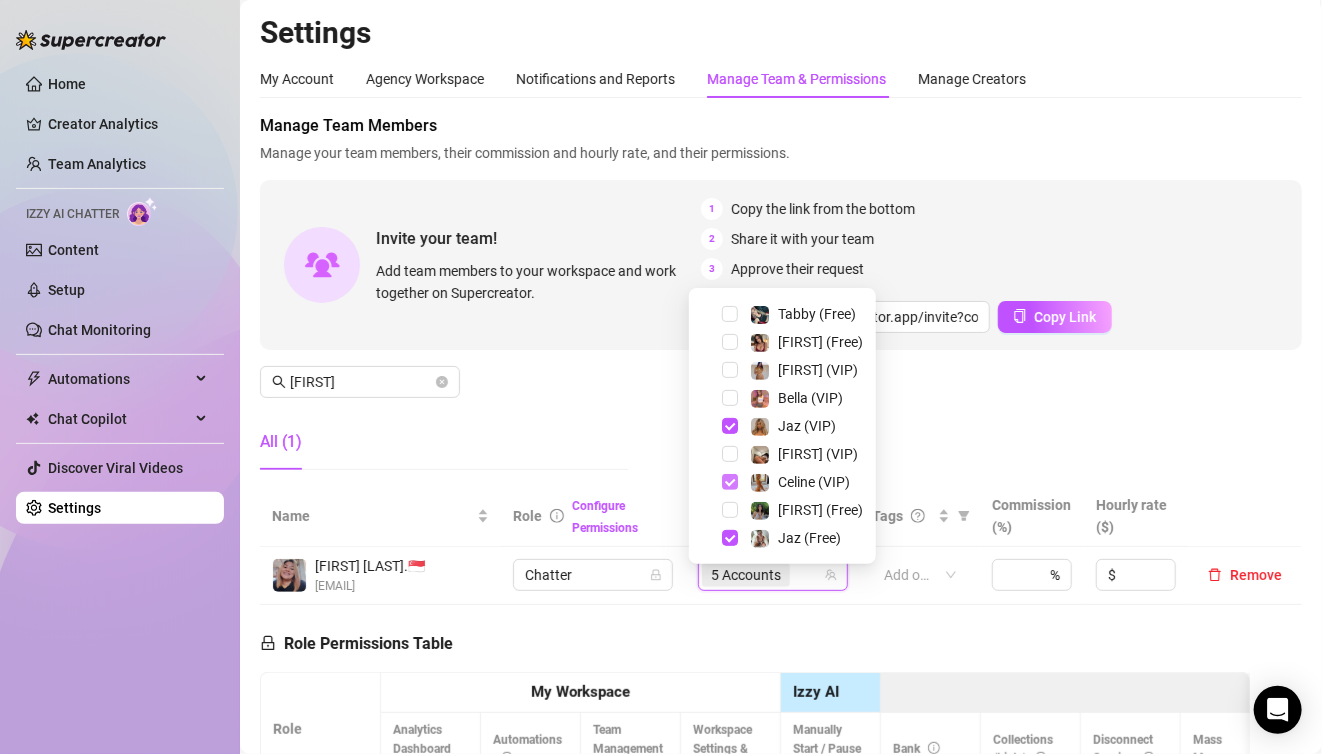 click at bounding box center [730, 482] 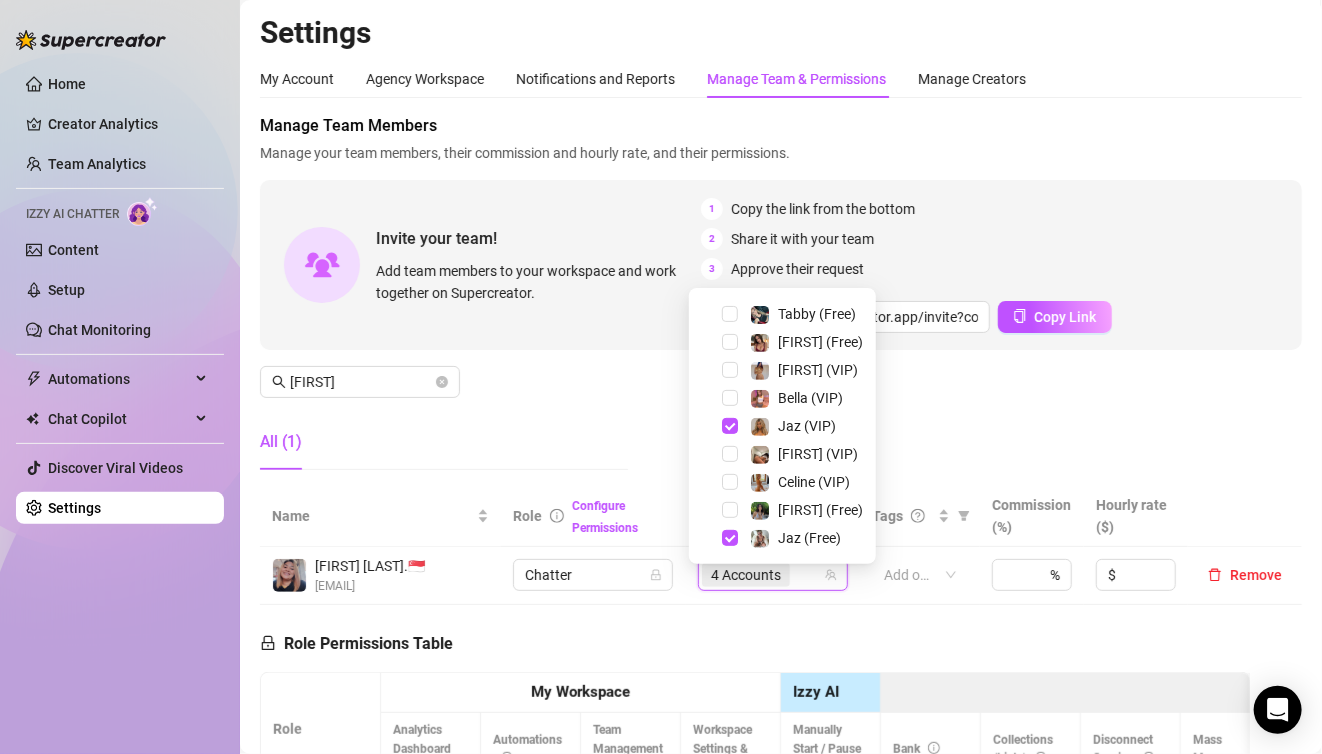 click on "All (1)" at bounding box center (444, 442) 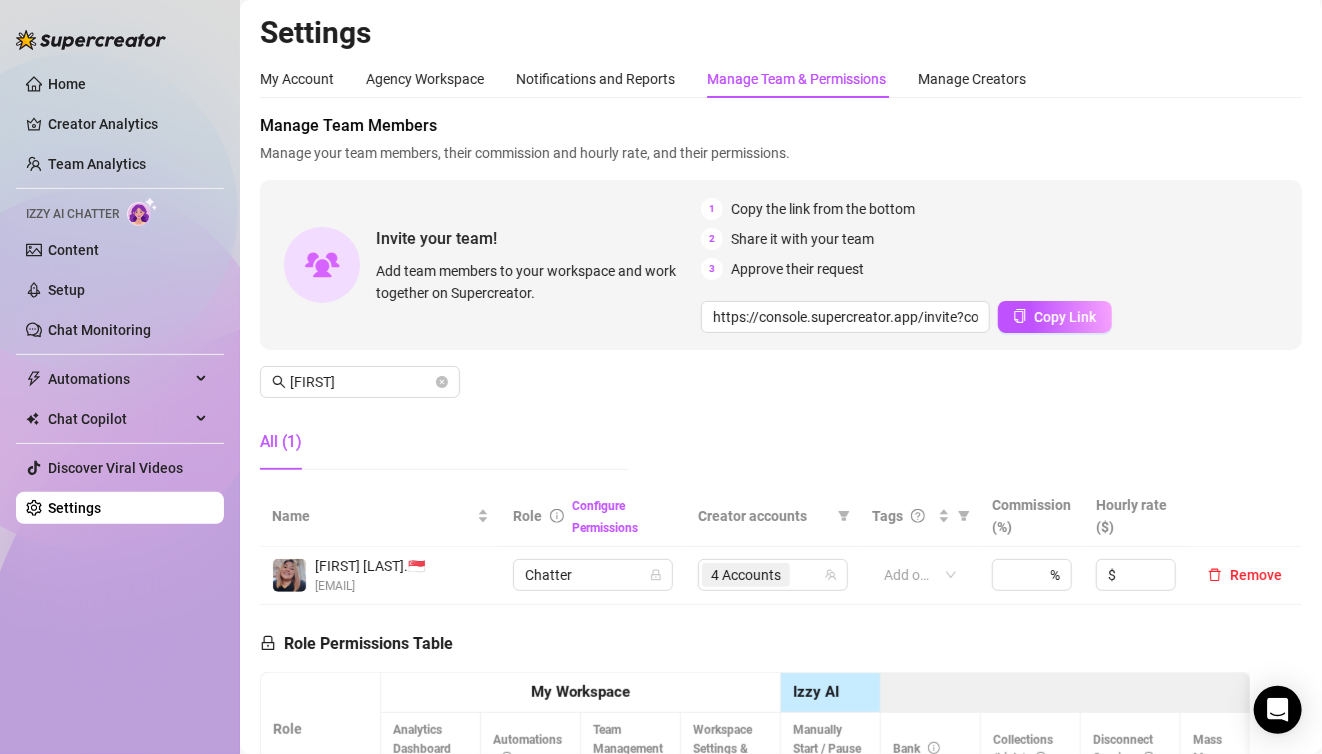 click on "Manage your team members, their commission and hourly rate, and their permissions." at bounding box center [781, 153] 